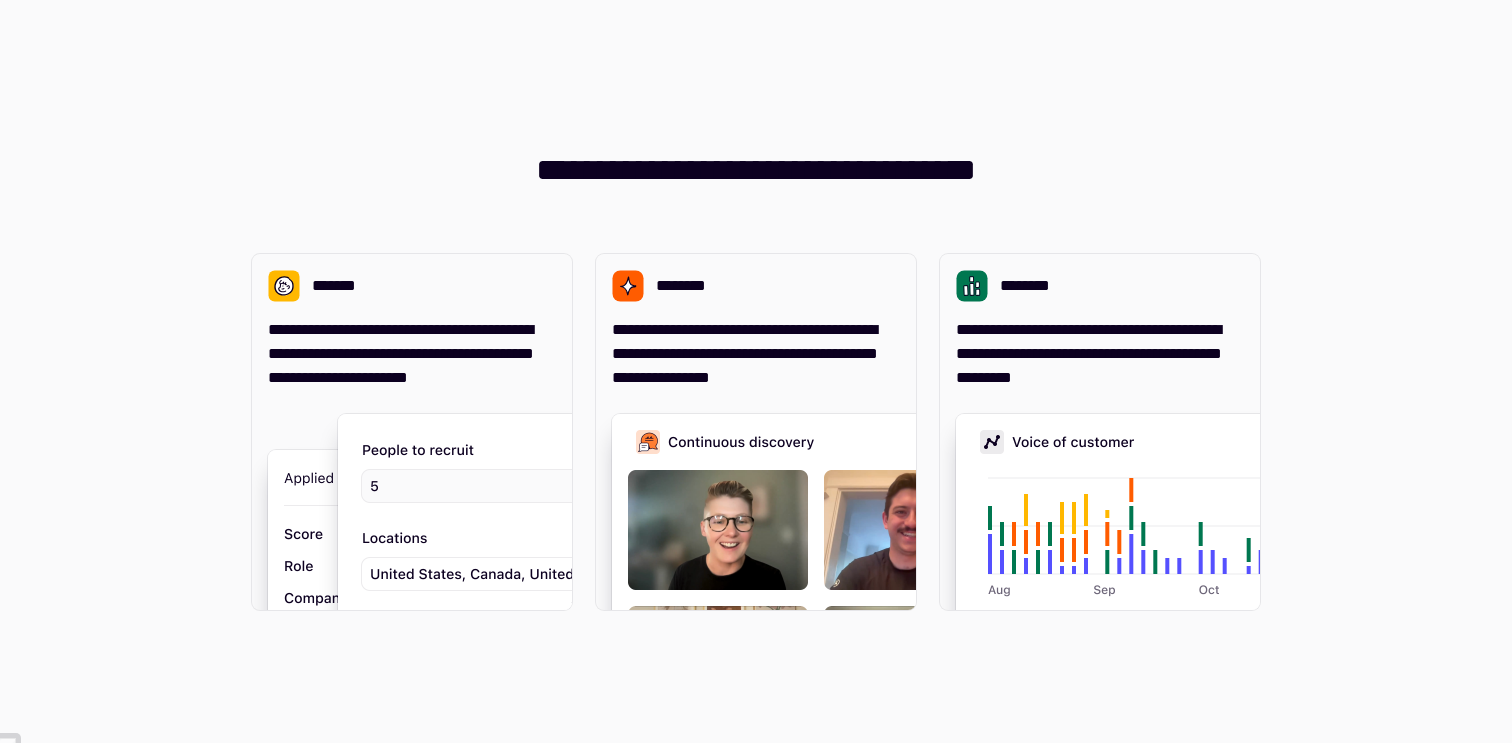scroll, scrollTop: 0, scrollLeft: 0, axis: both 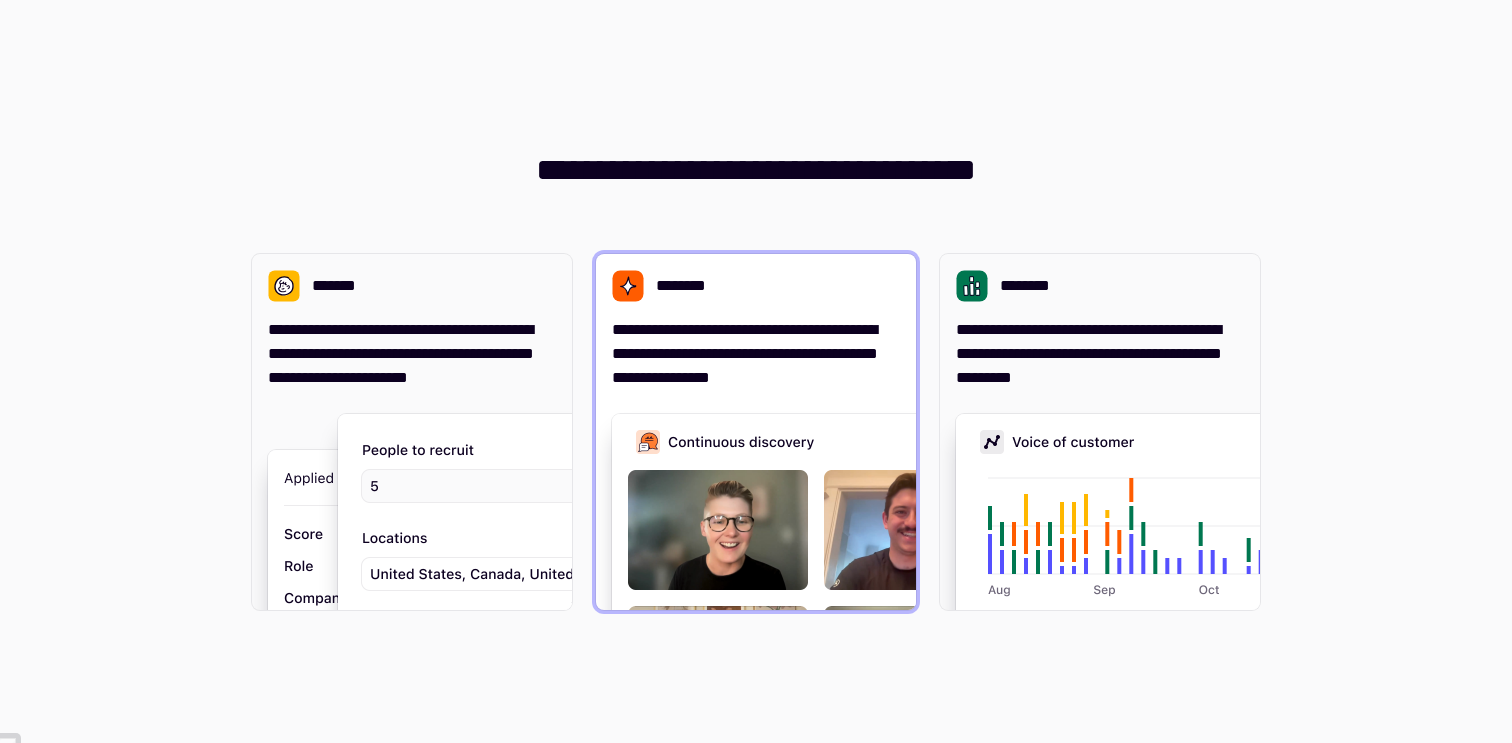 click on "**********" at bounding box center (756, 354) 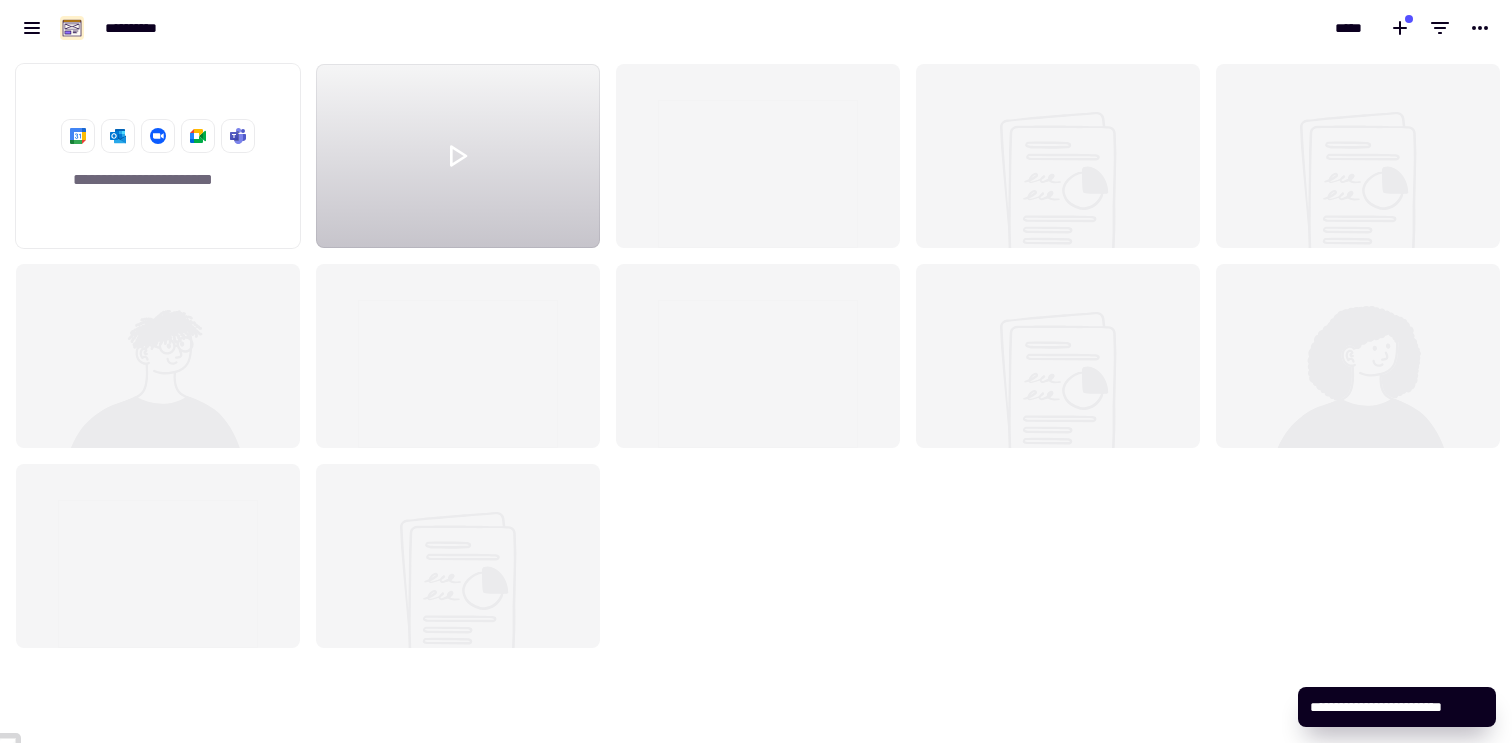 scroll, scrollTop: 16, scrollLeft: 16, axis: both 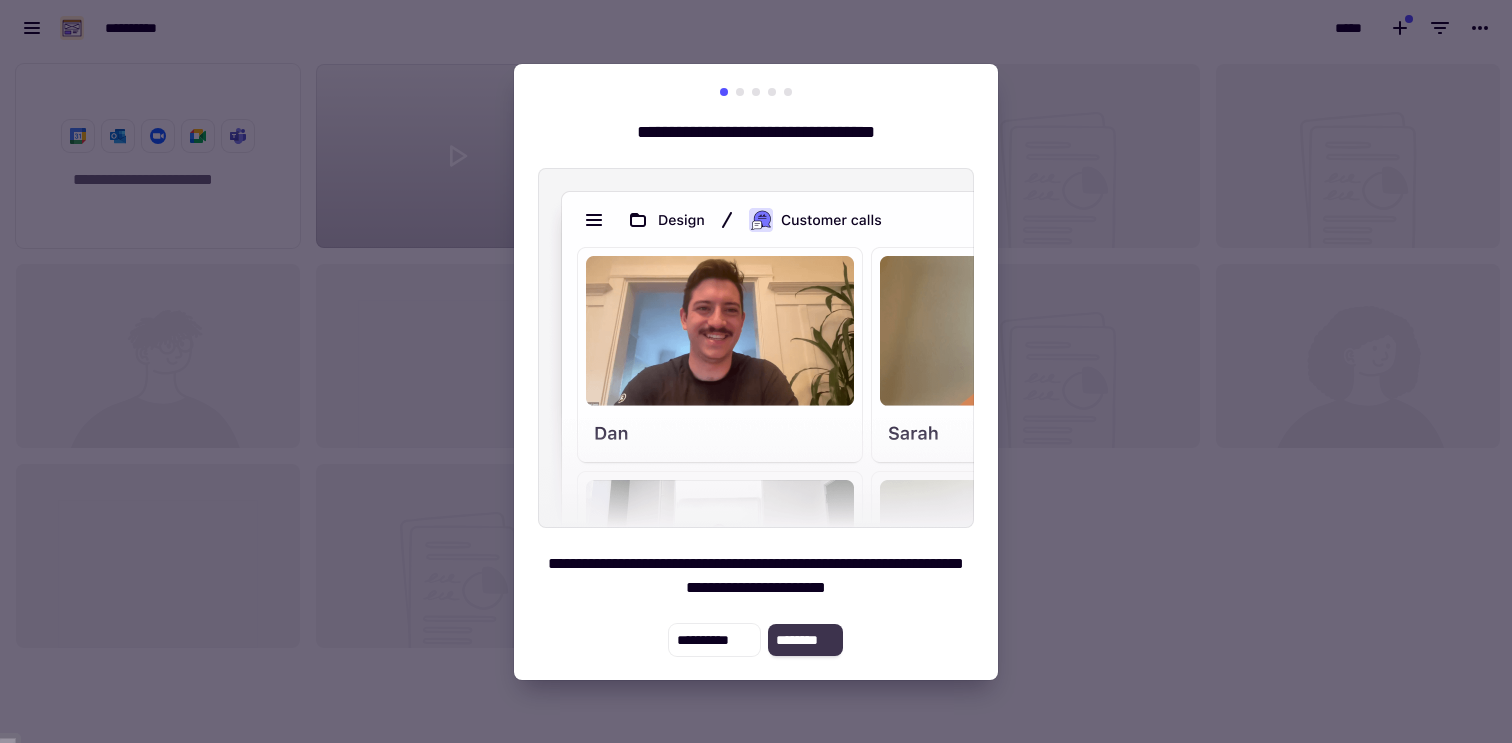 click on "********" 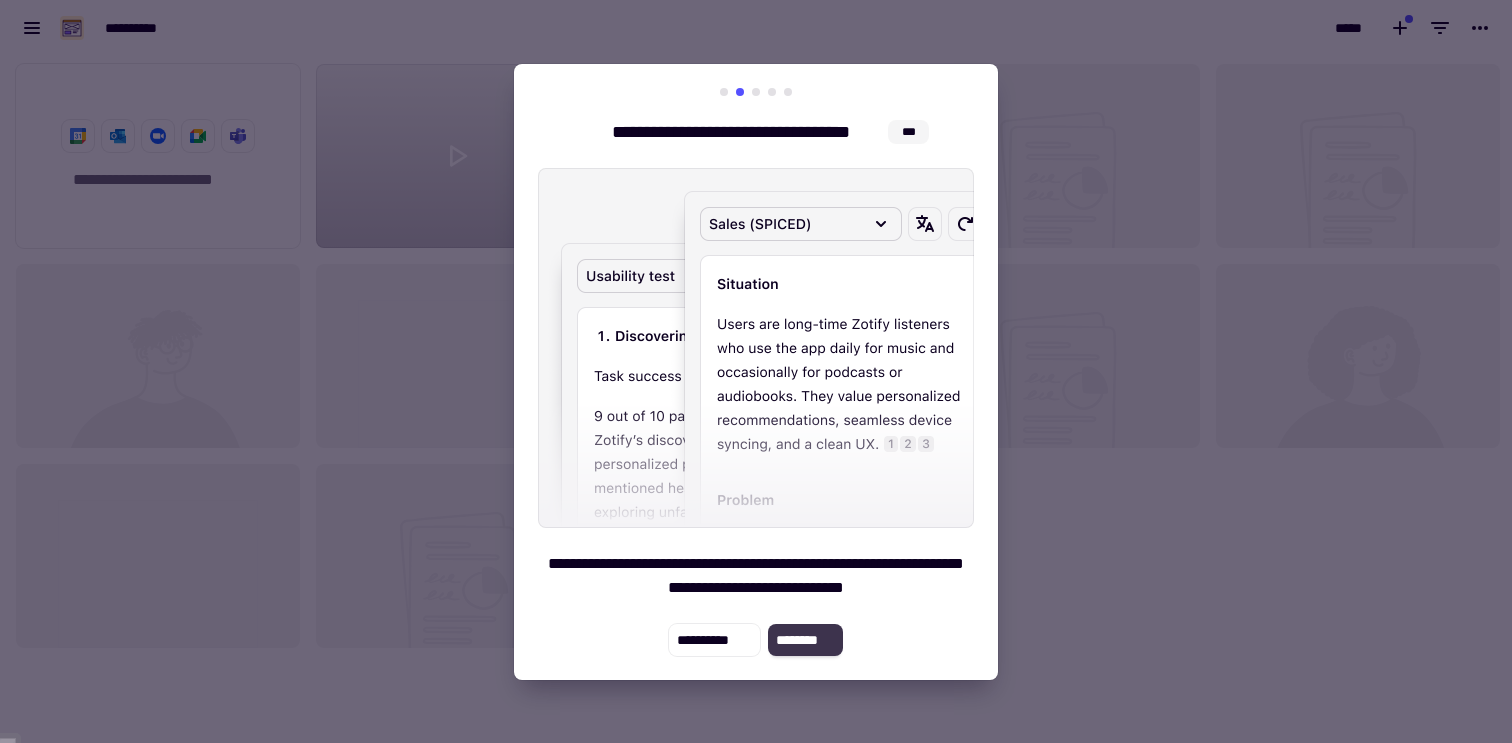 click on "********" 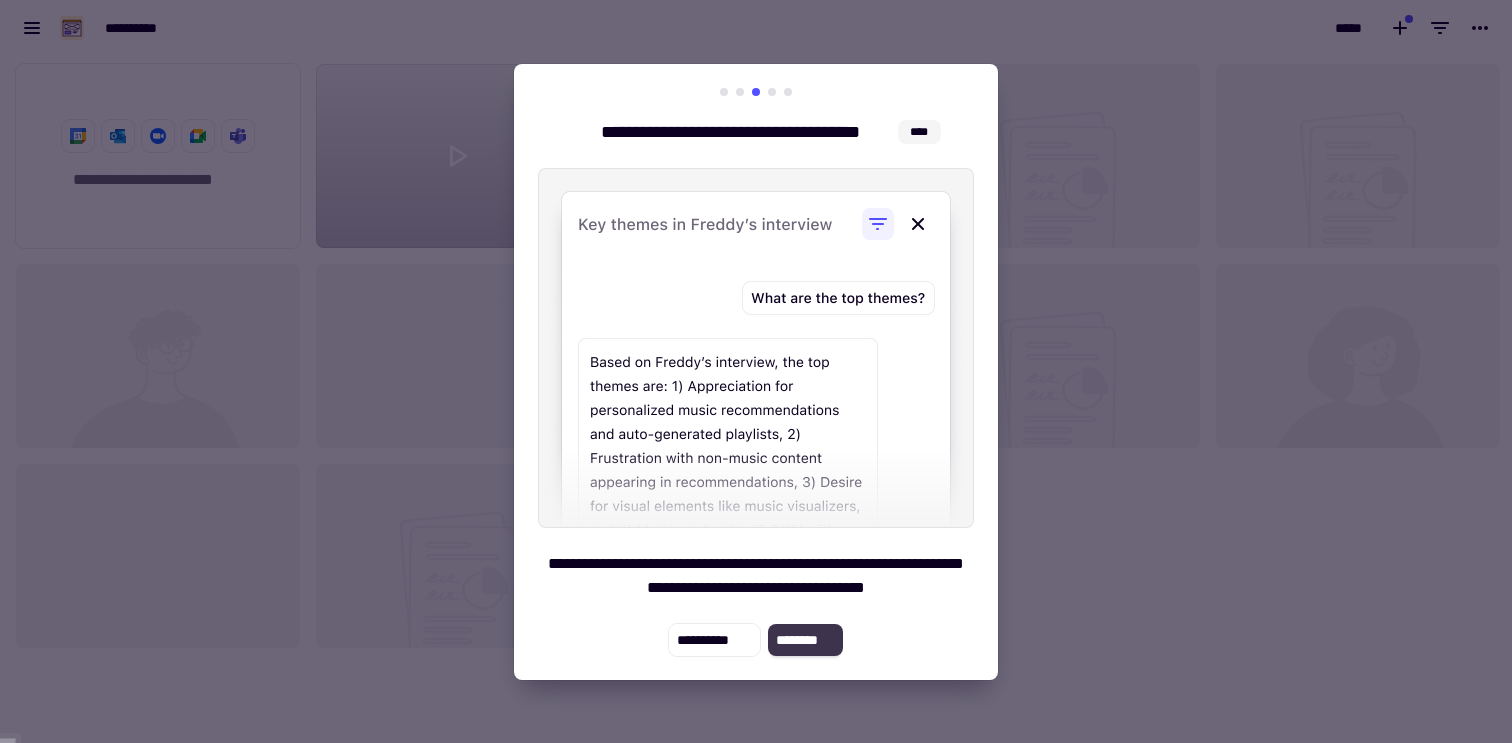 click on "********" 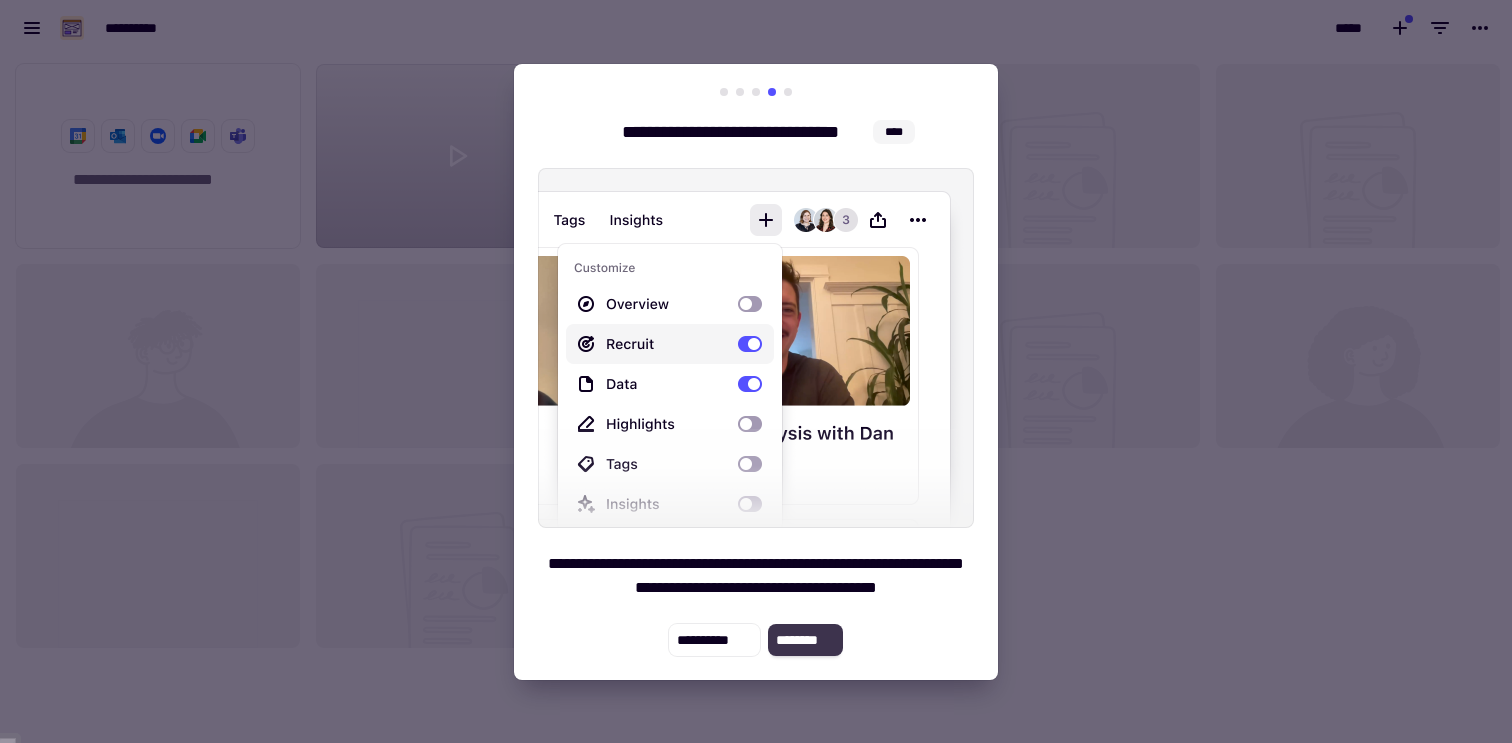 click on "********" 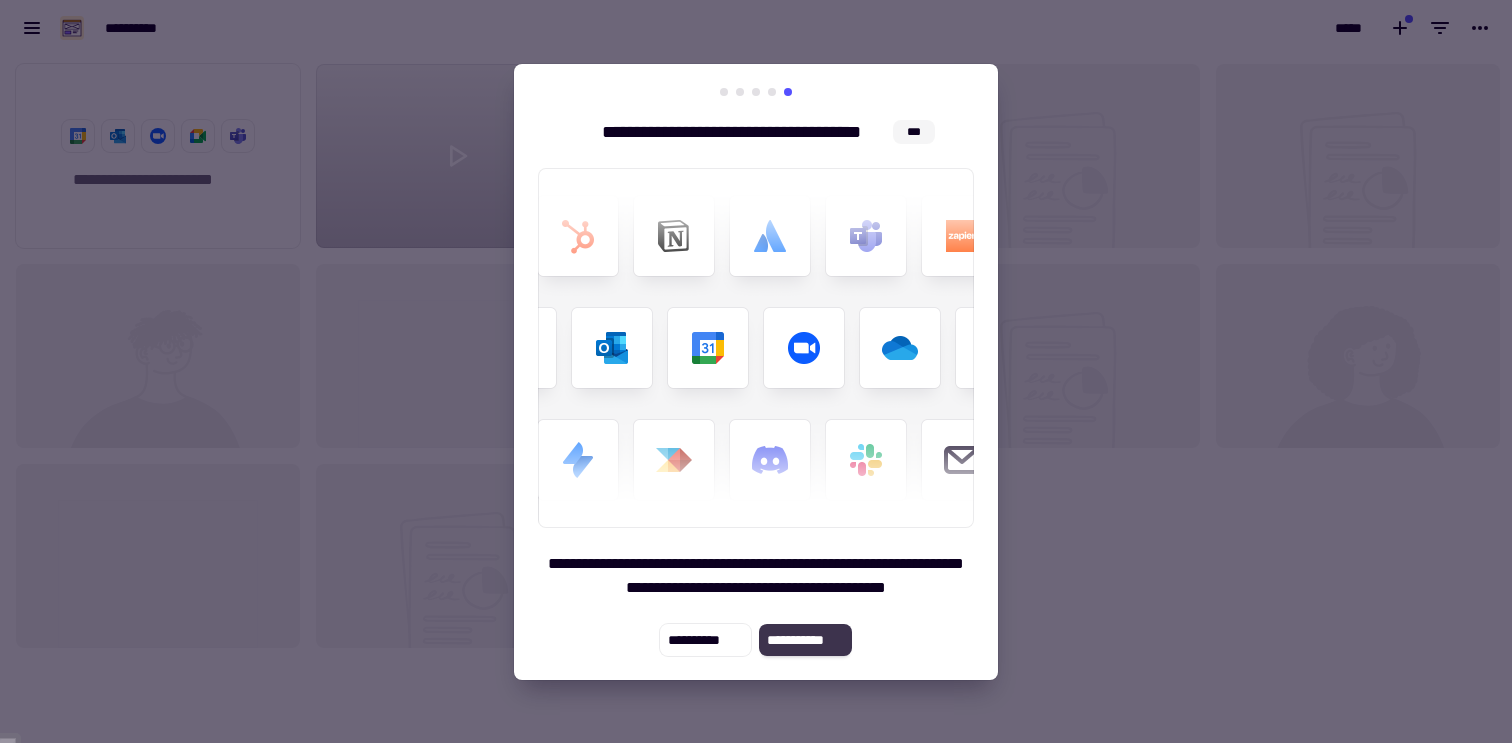 click on "**********" 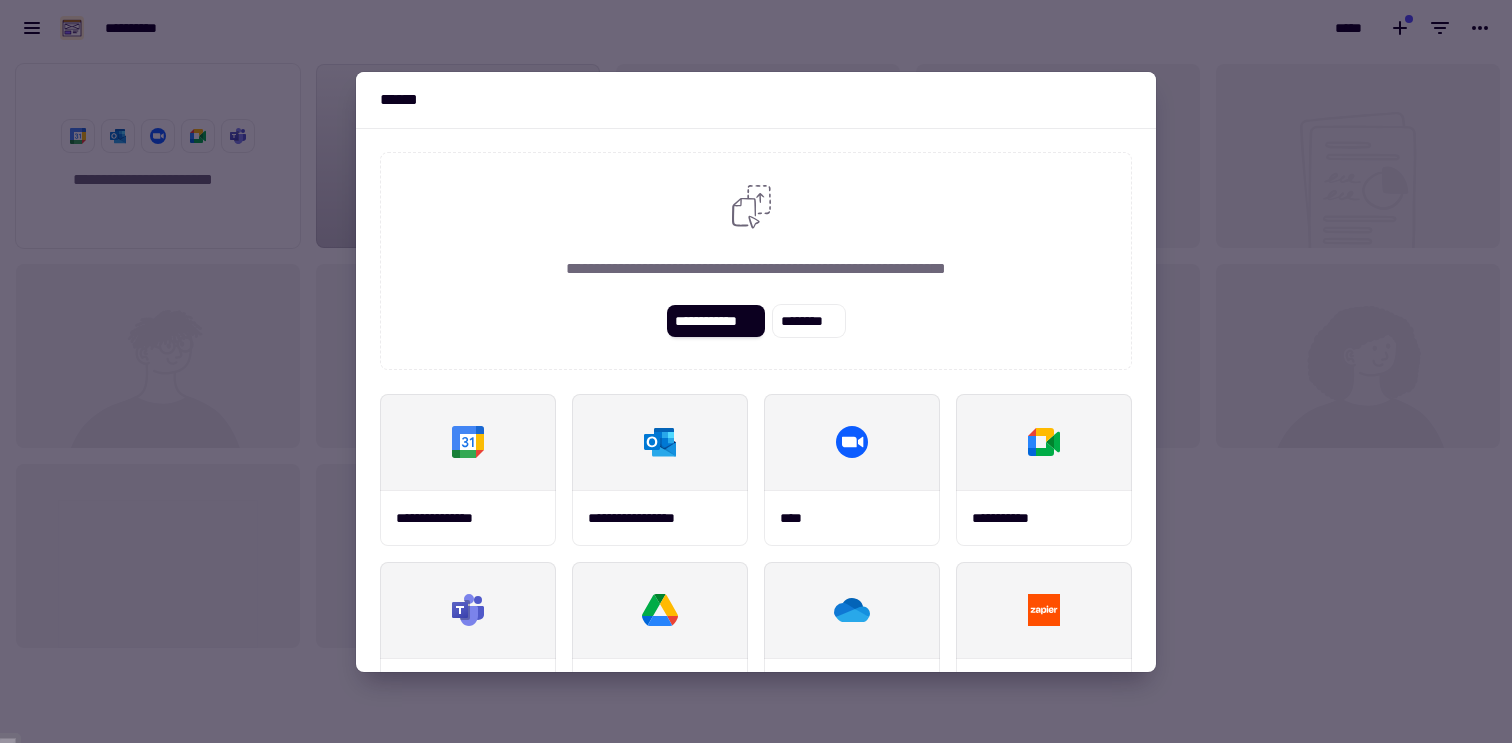click at bounding box center (756, 371) 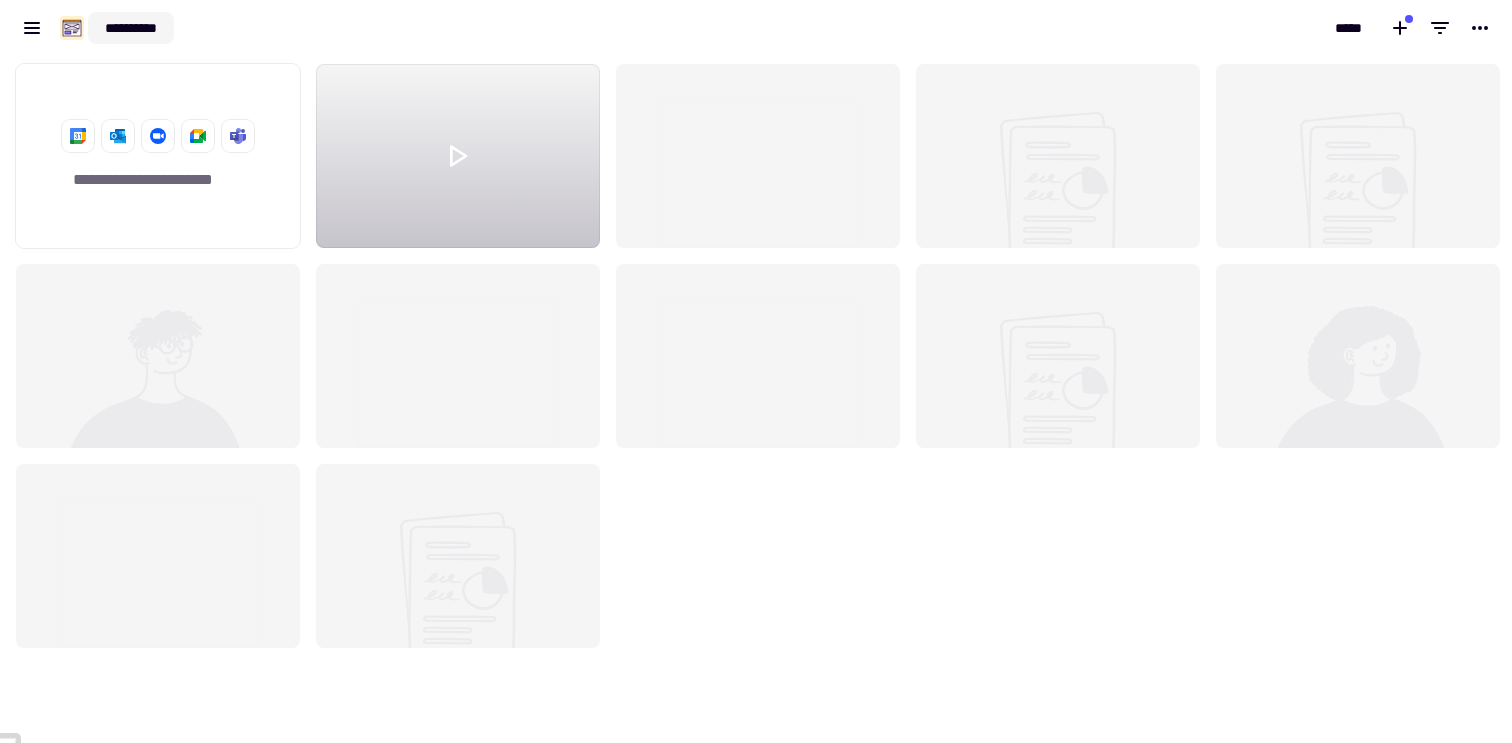 click on "**********" 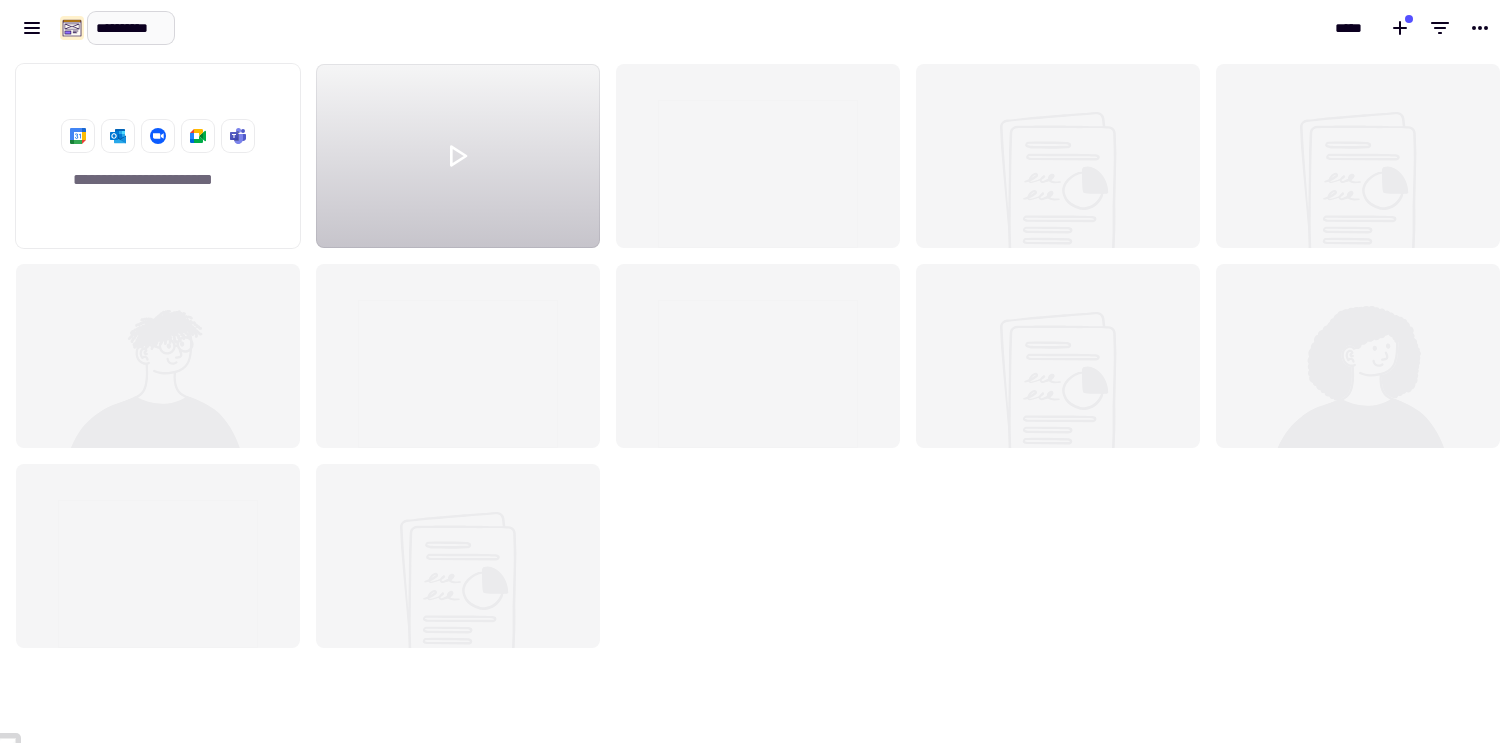 scroll, scrollTop: 0, scrollLeft: 10, axis: horizontal 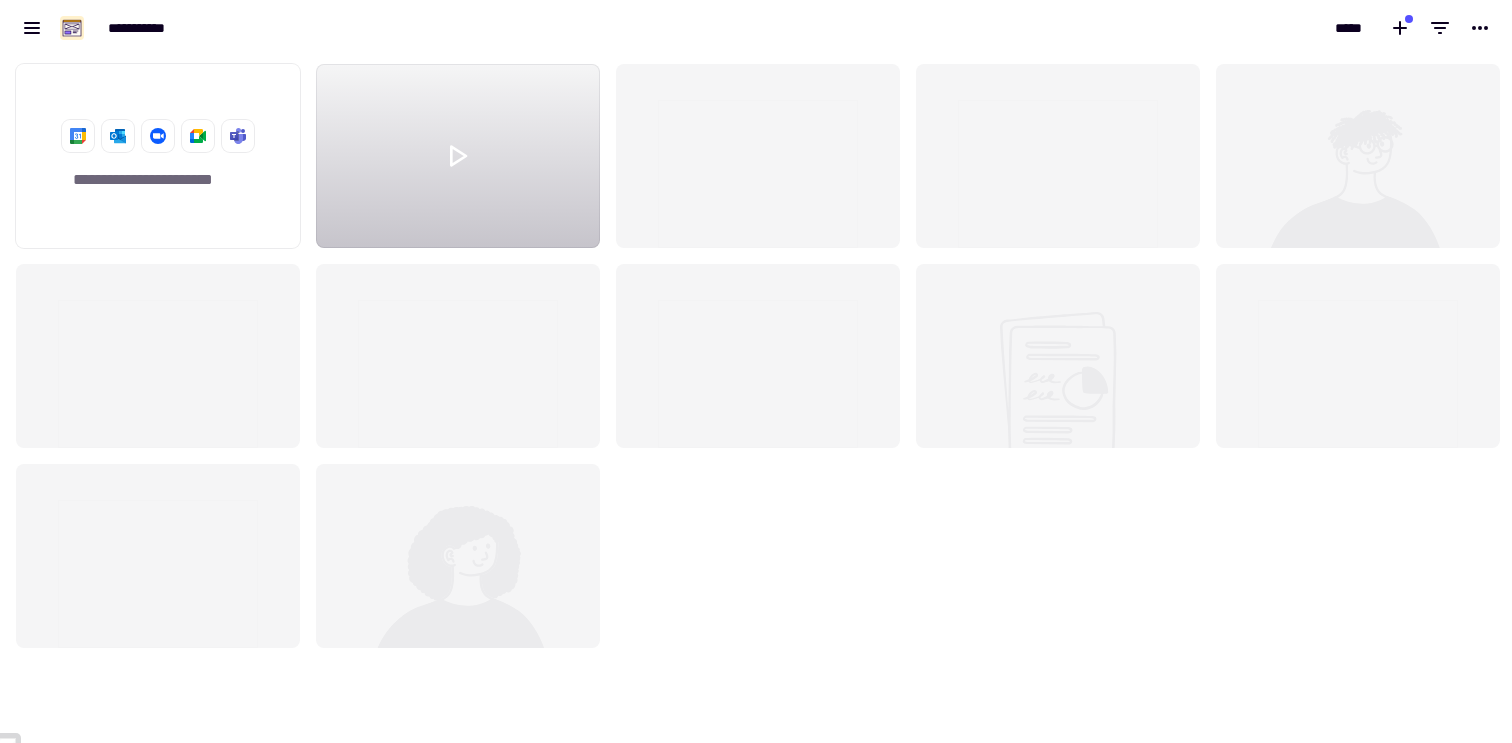 click on "**********" 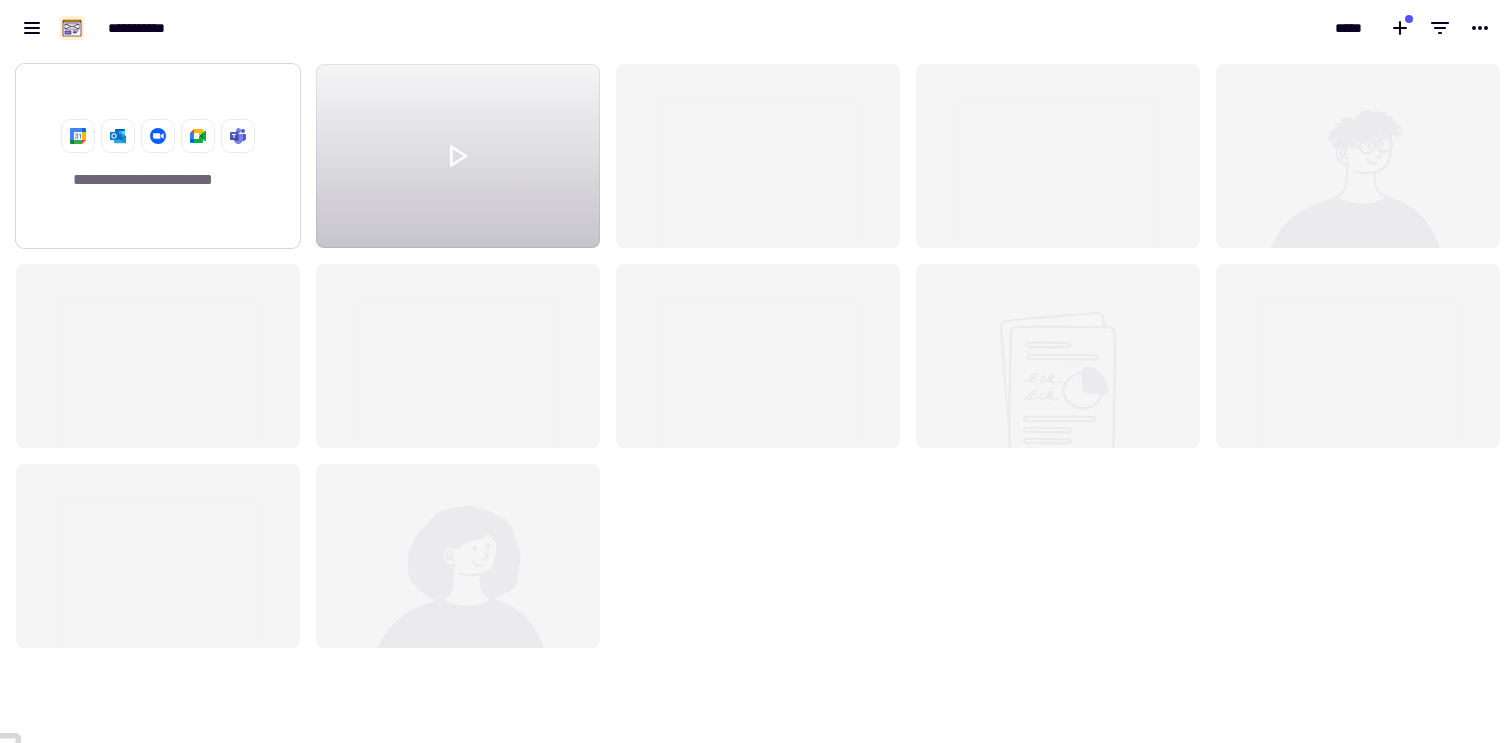 click on "**********" 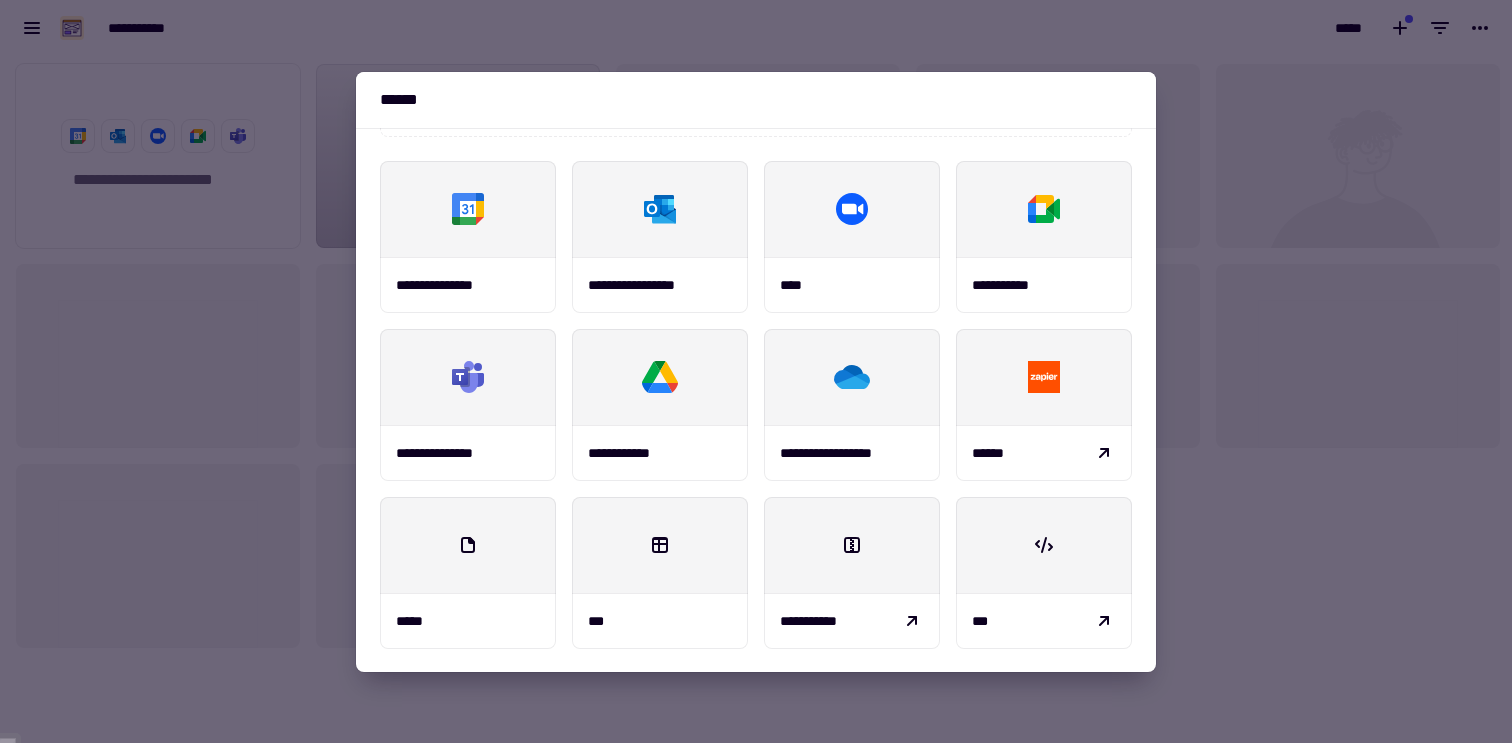 scroll, scrollTop: 234, scrollLeft: 0, axis: vertical 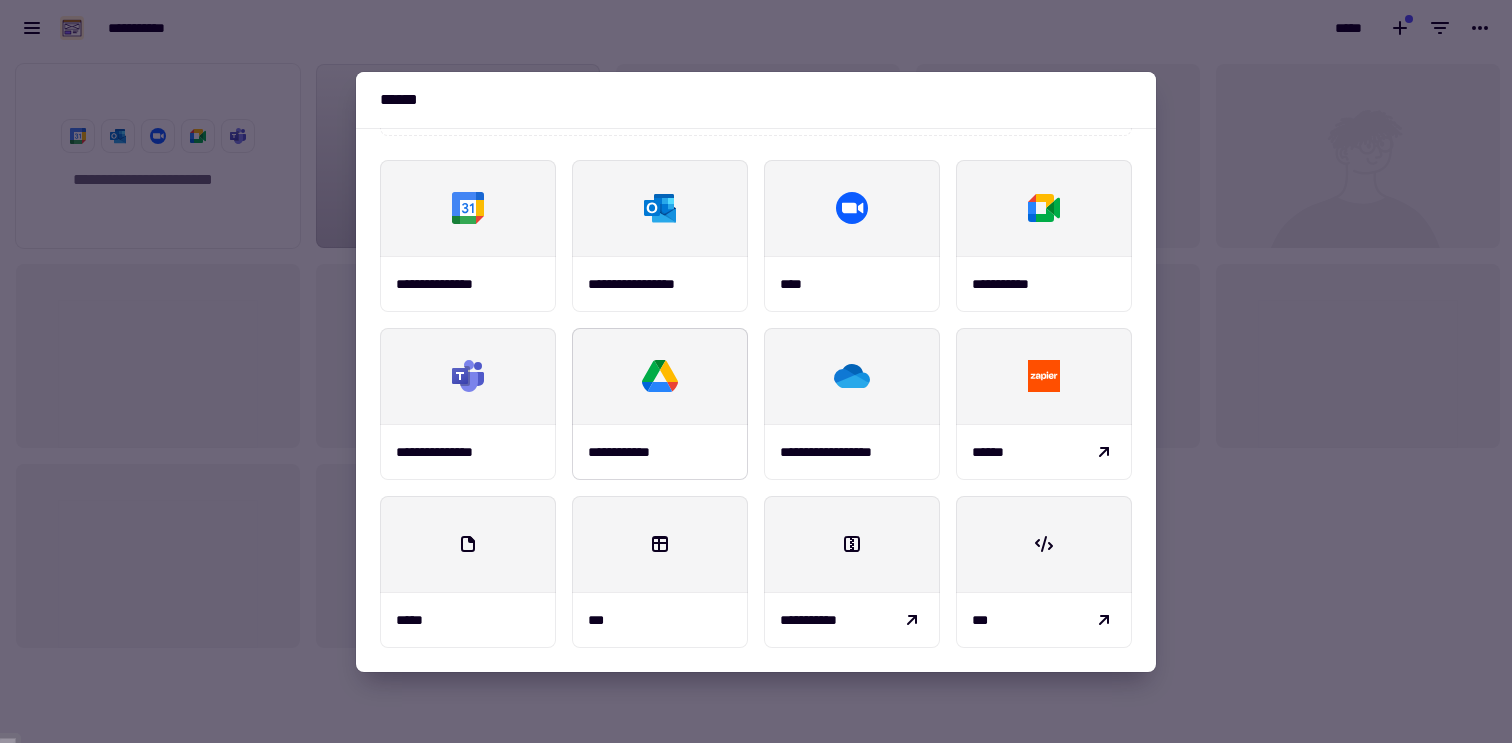 click at bounding box center [660, 376] 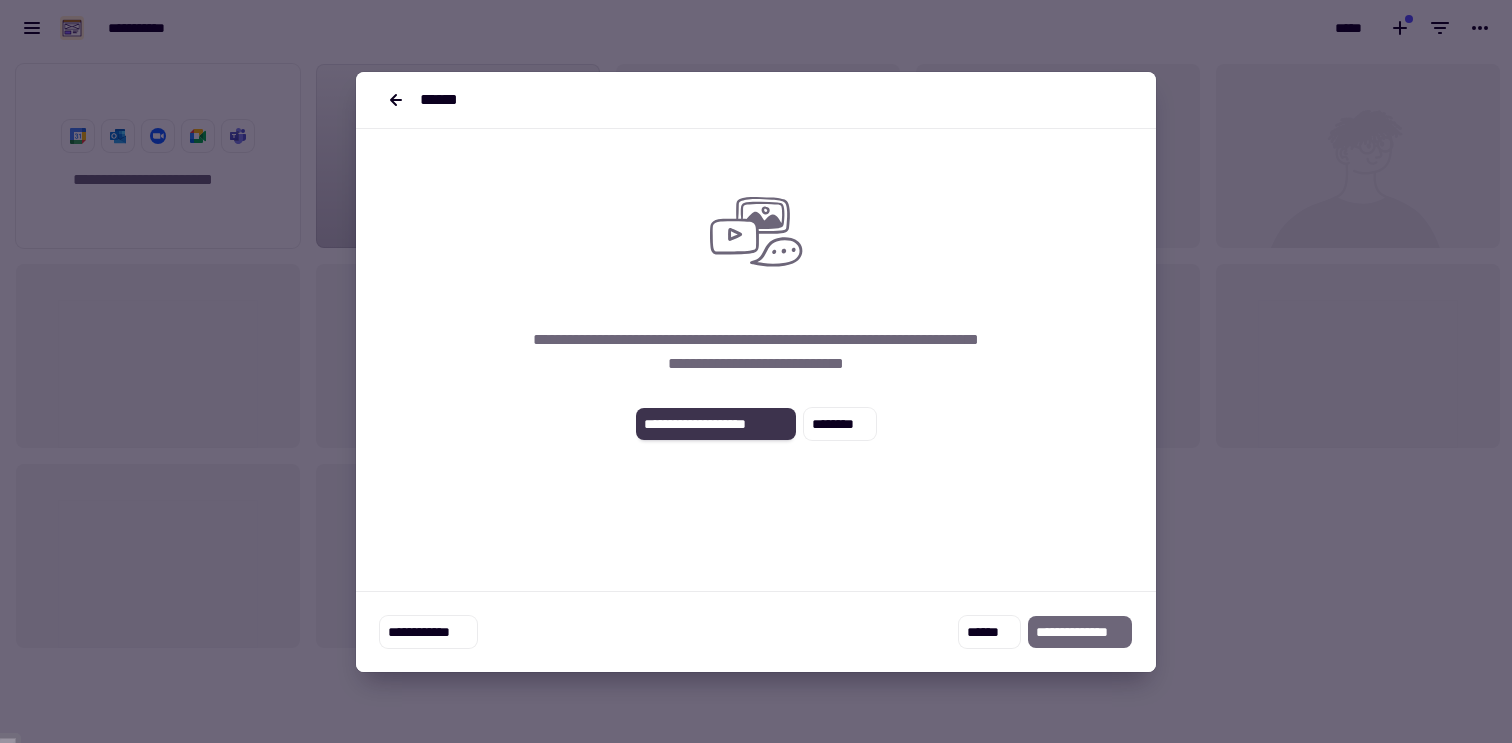 click on "**********" 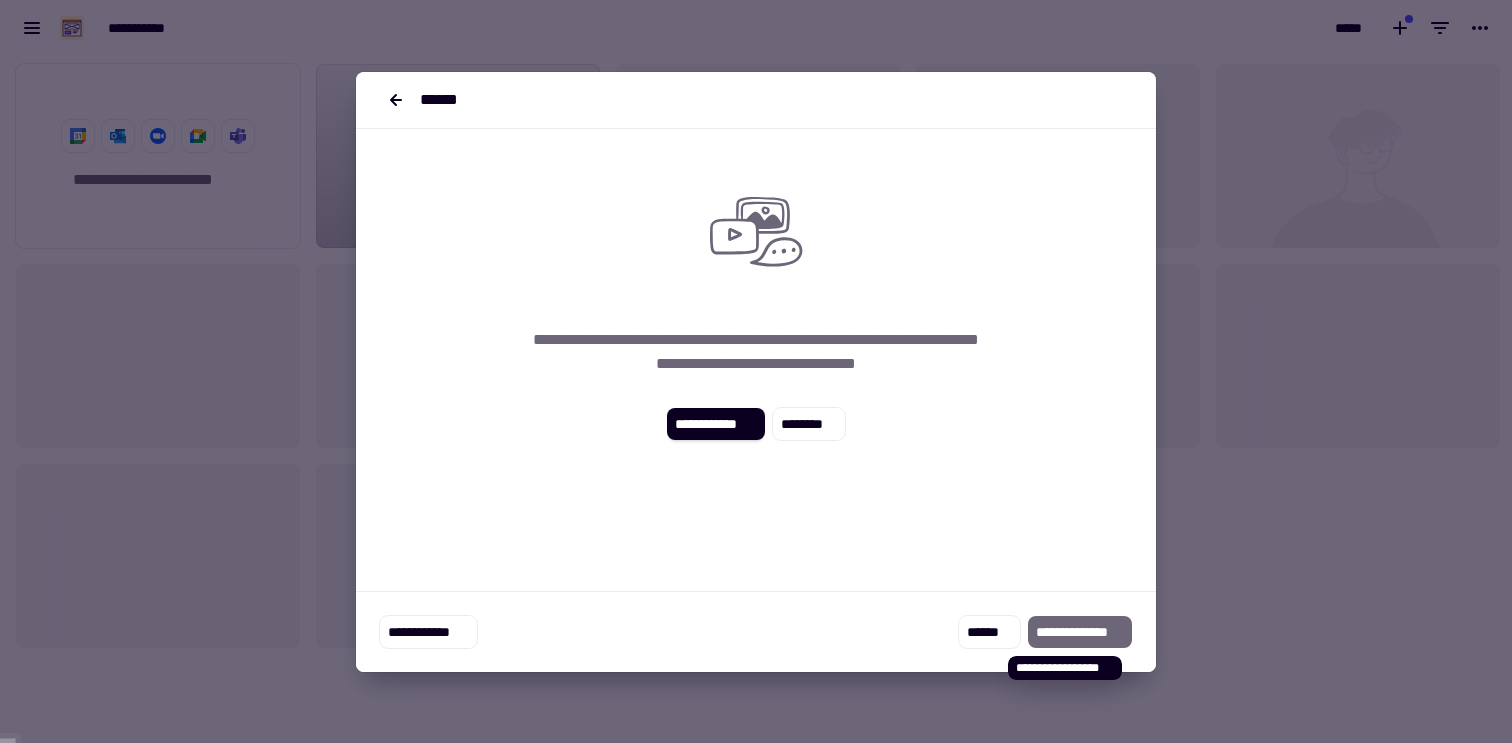 click on "**********" 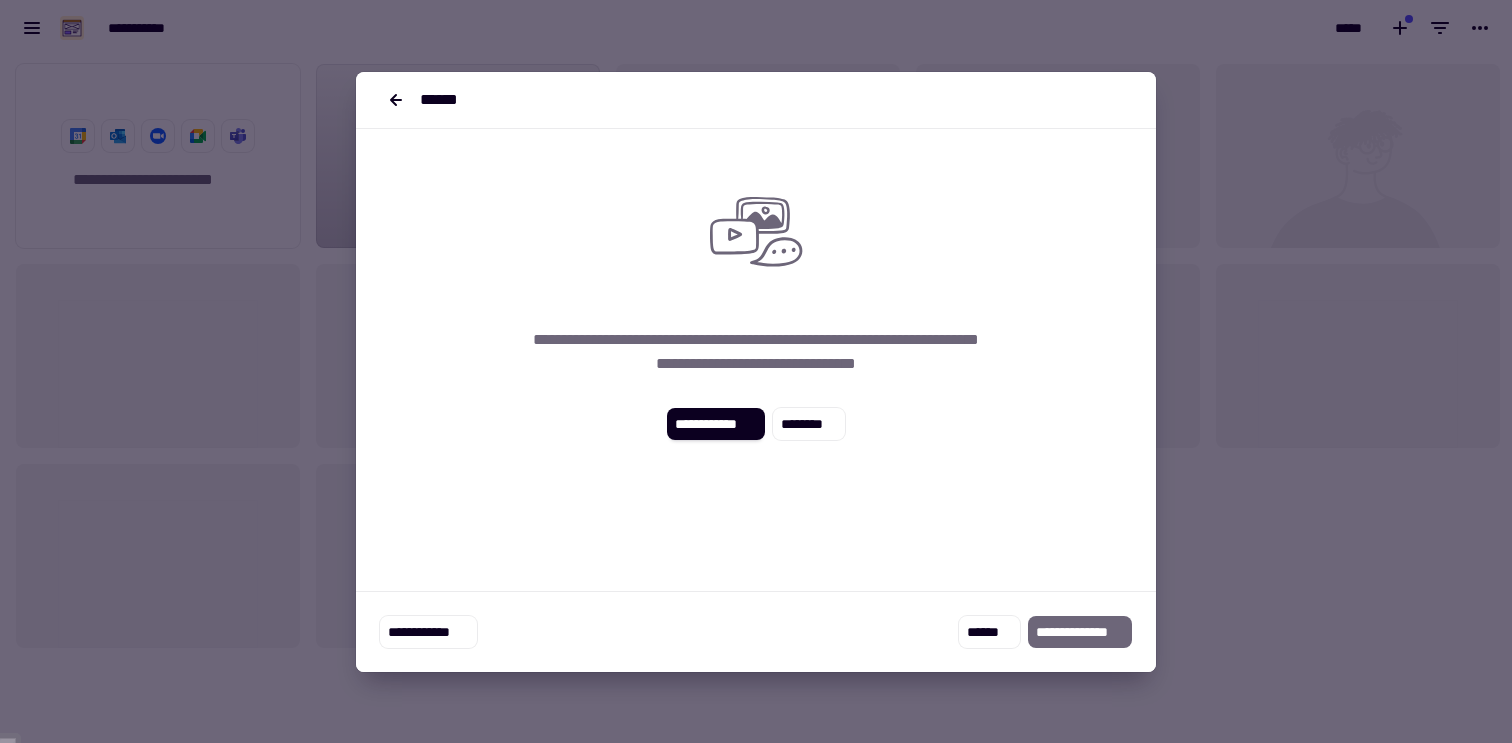 click on "**********" at bounding box center [756, 400] 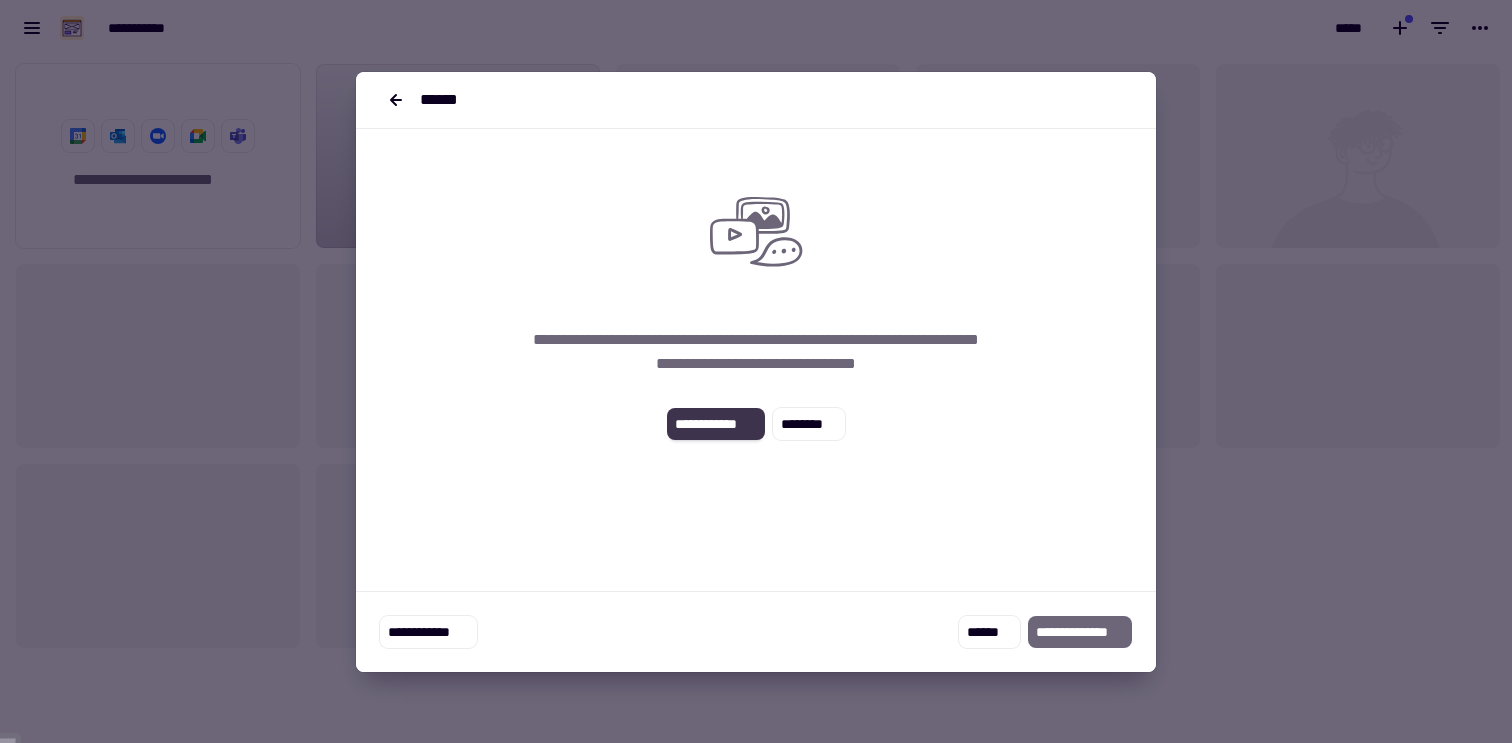 click on "**********" 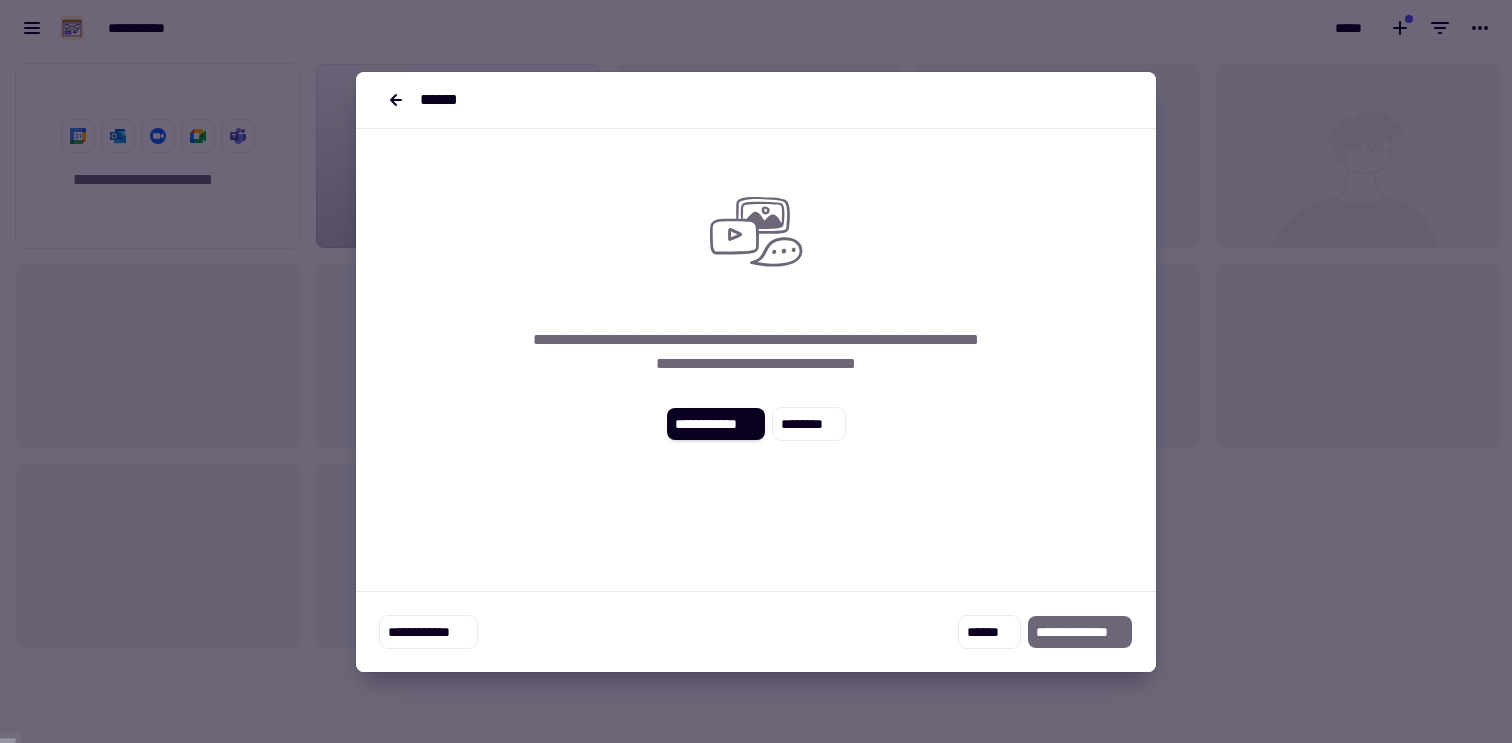 click at bounding box center (756, 371) 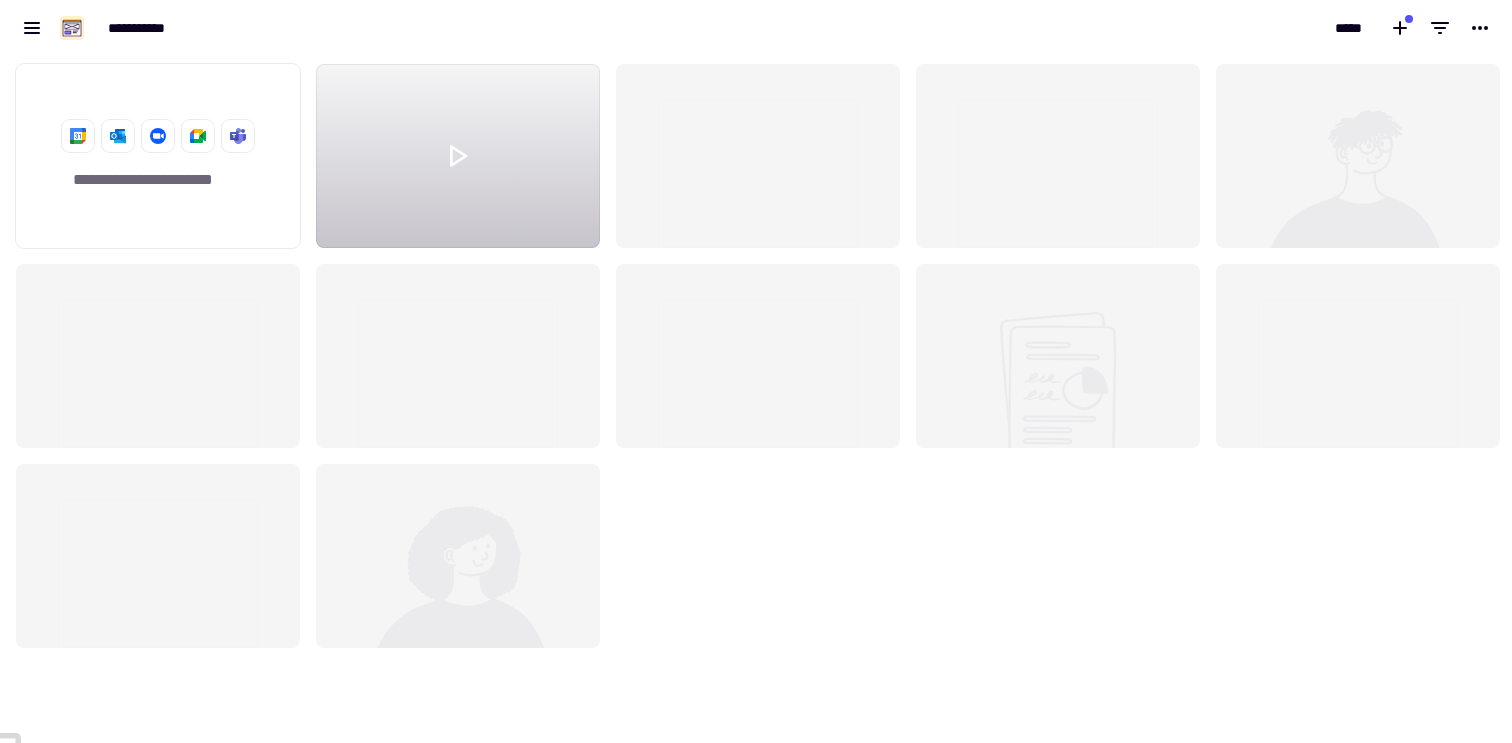 click on "**********" 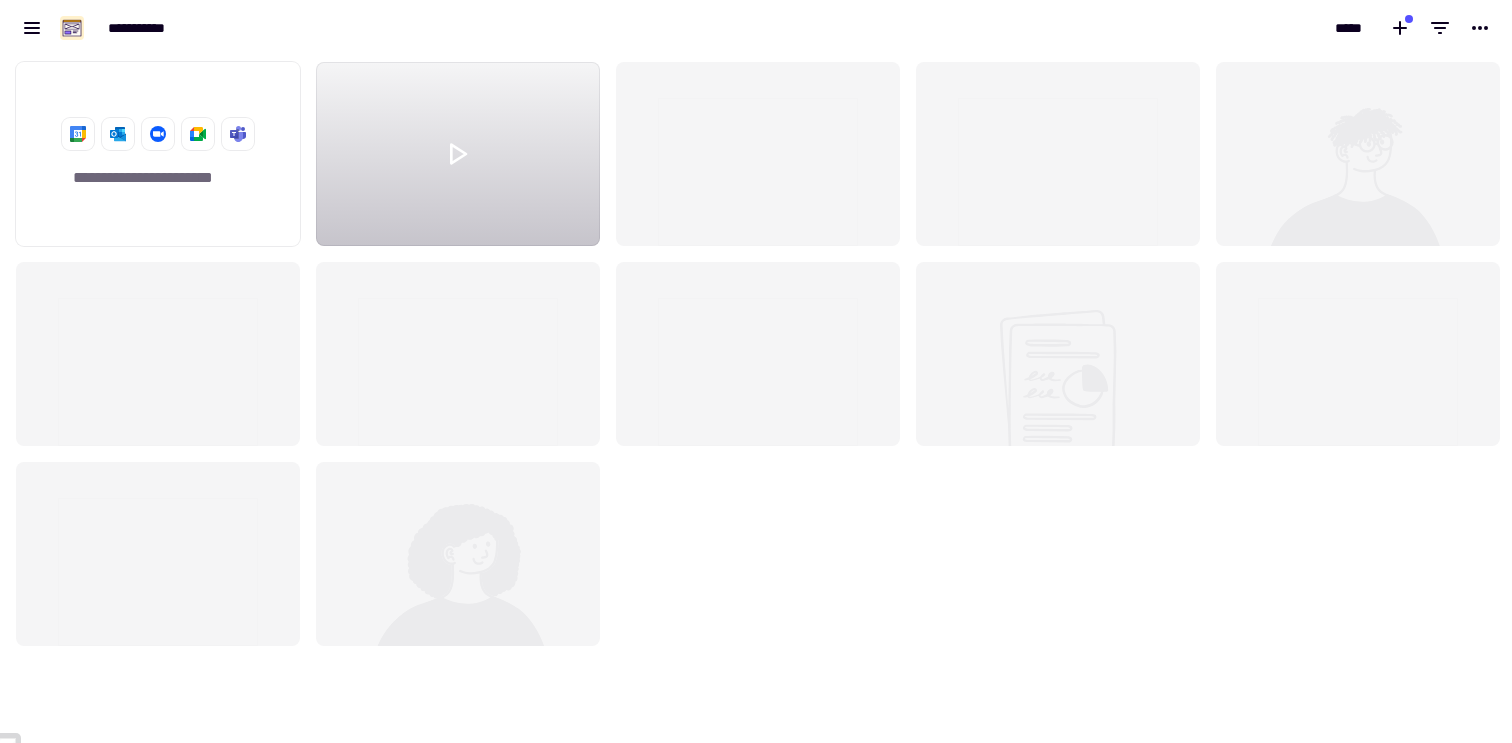 scroll, scrollTop: 0, scrollLeft: 0, axis: both 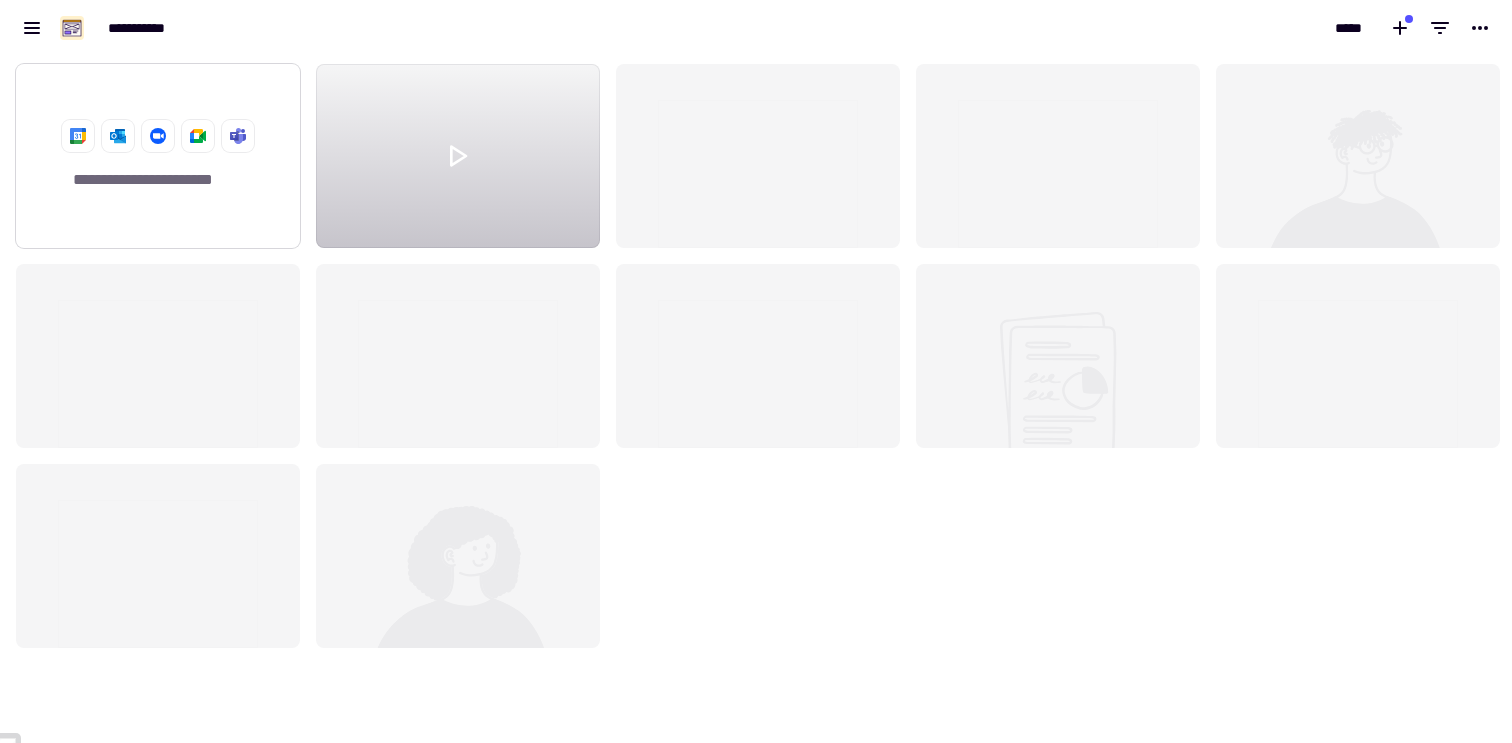 click on "**********" 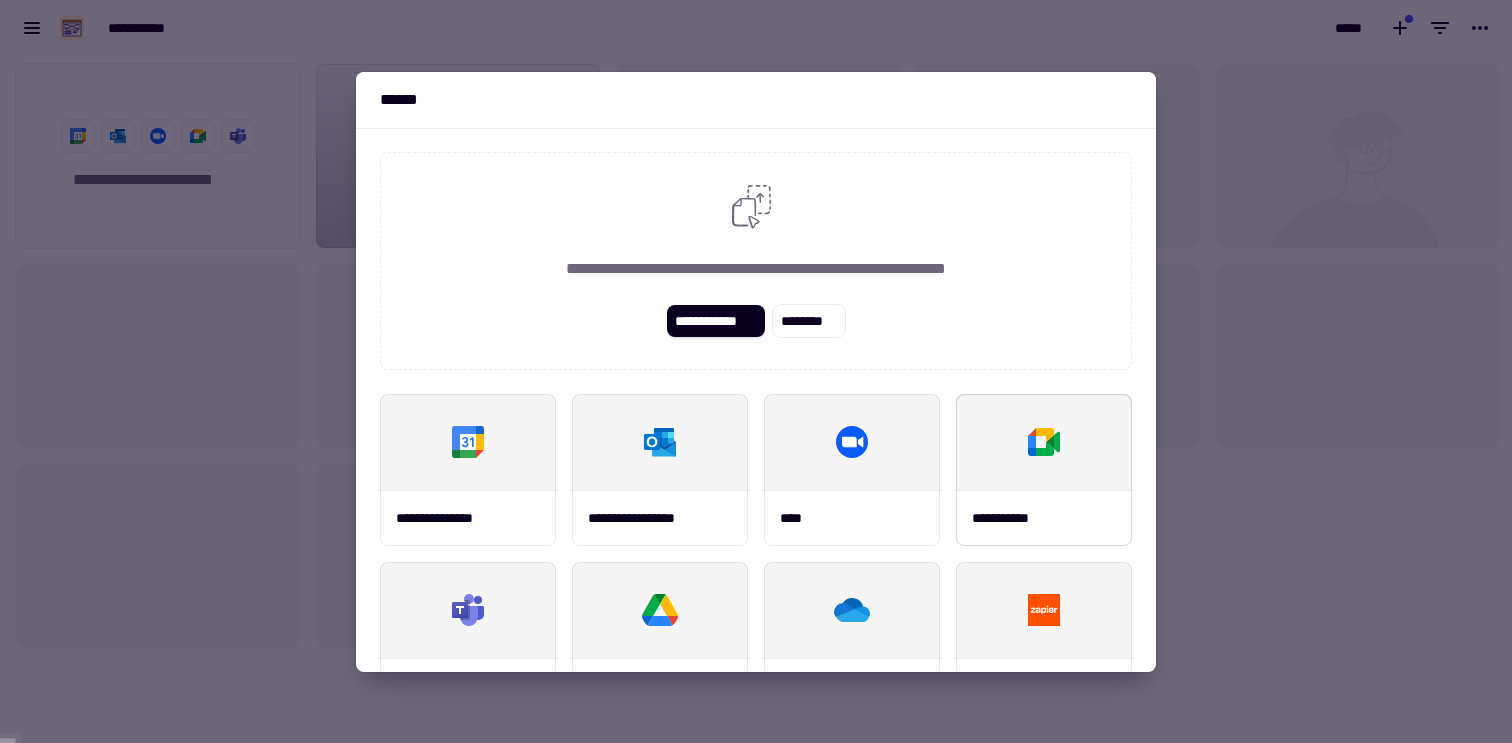 click 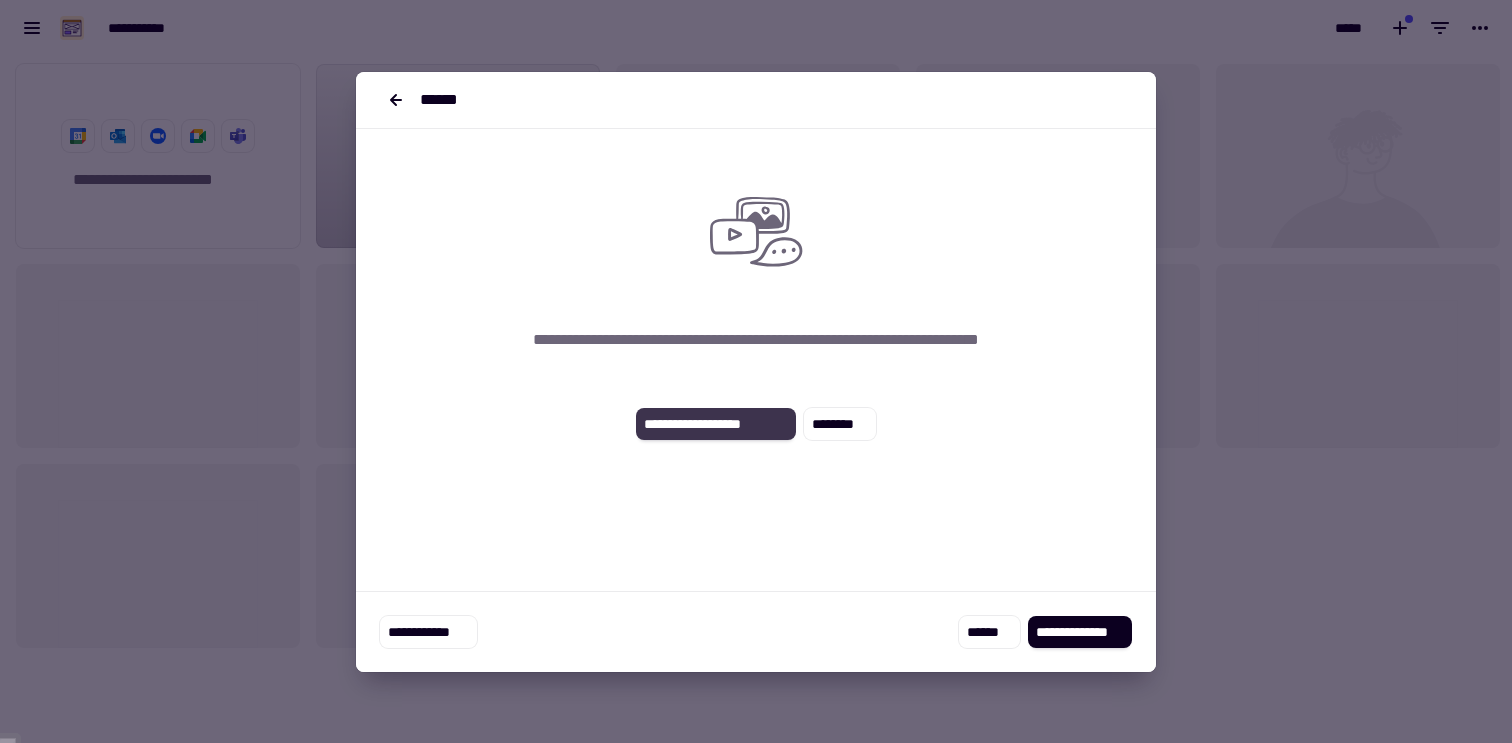 click on "**********" 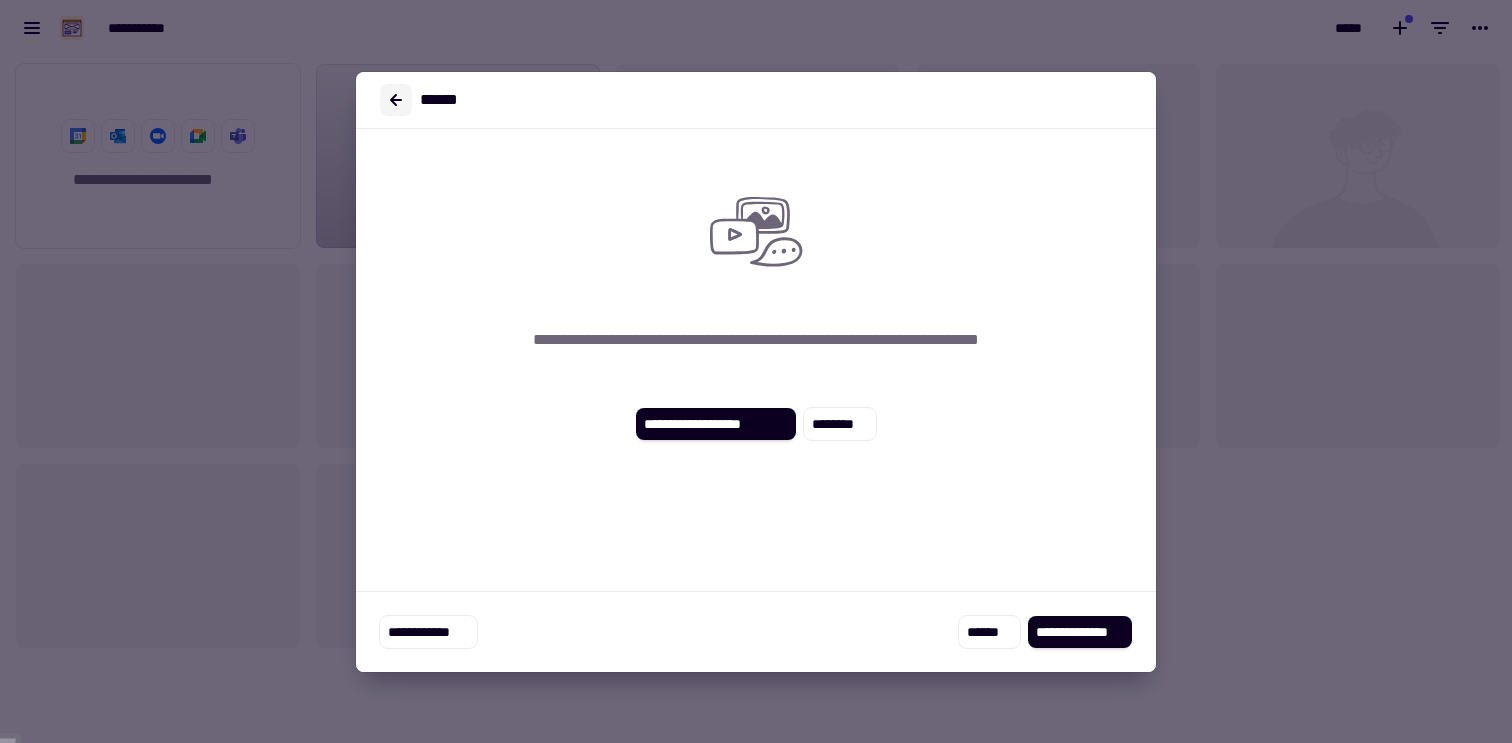 click 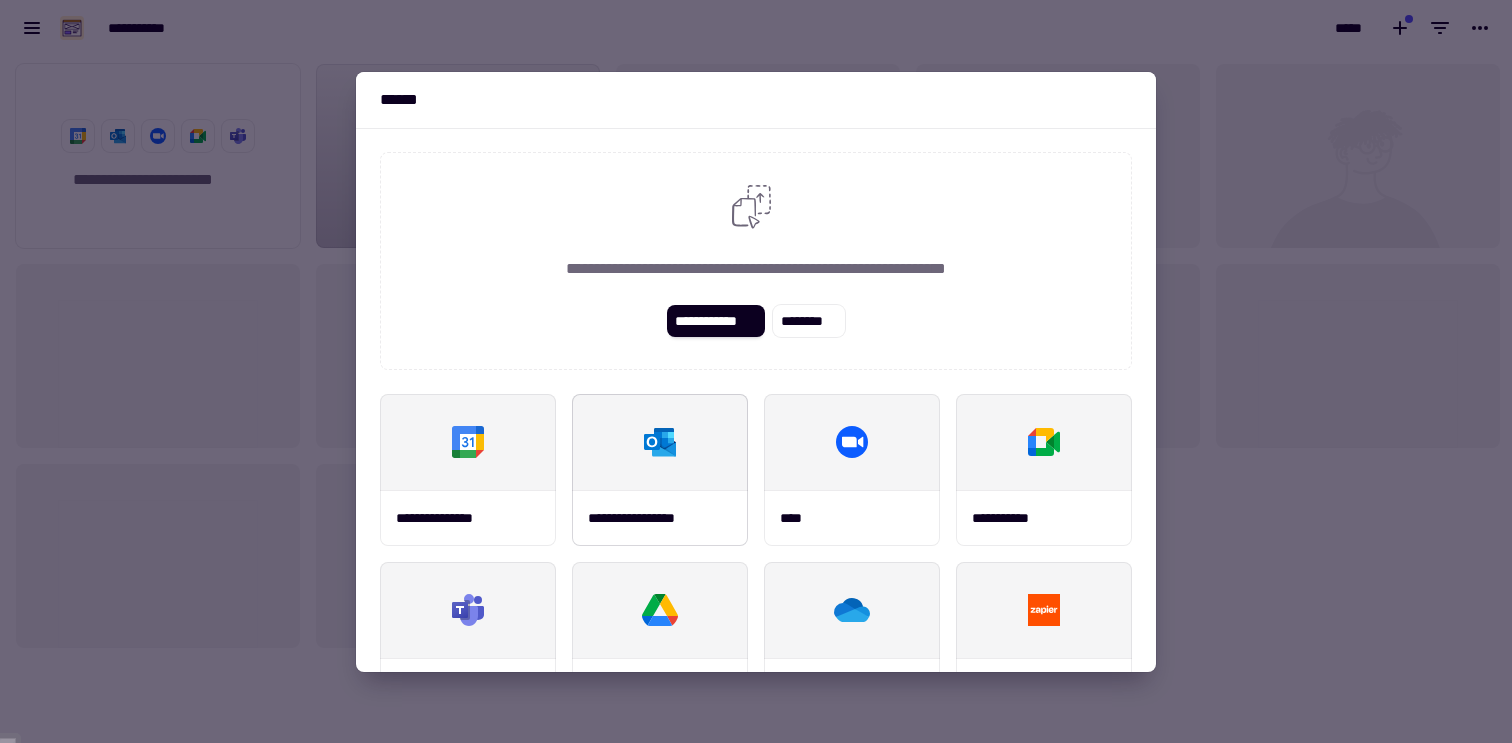 scroll, scrollTop: 120, scrollLeft: 0, axis: vertical 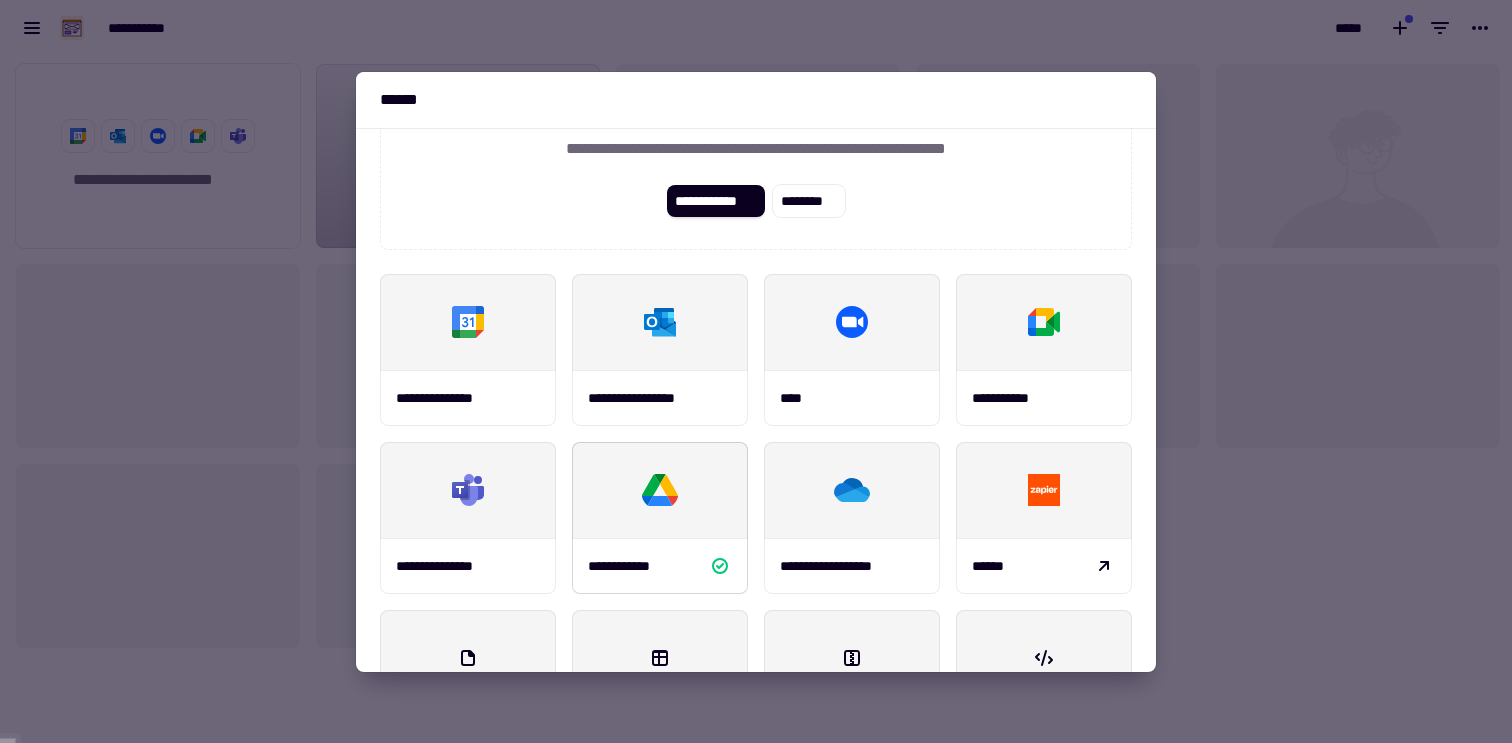 click 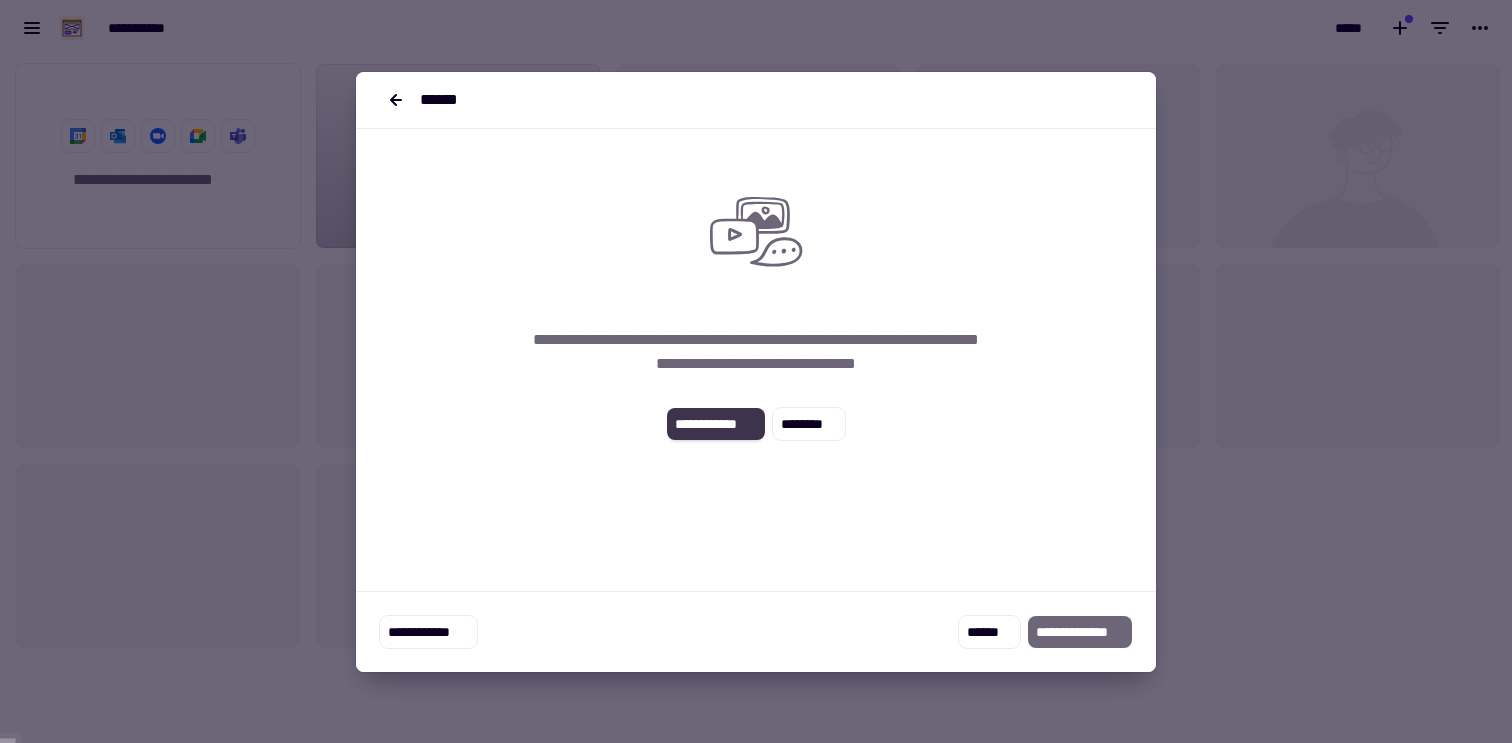 click on "**********" 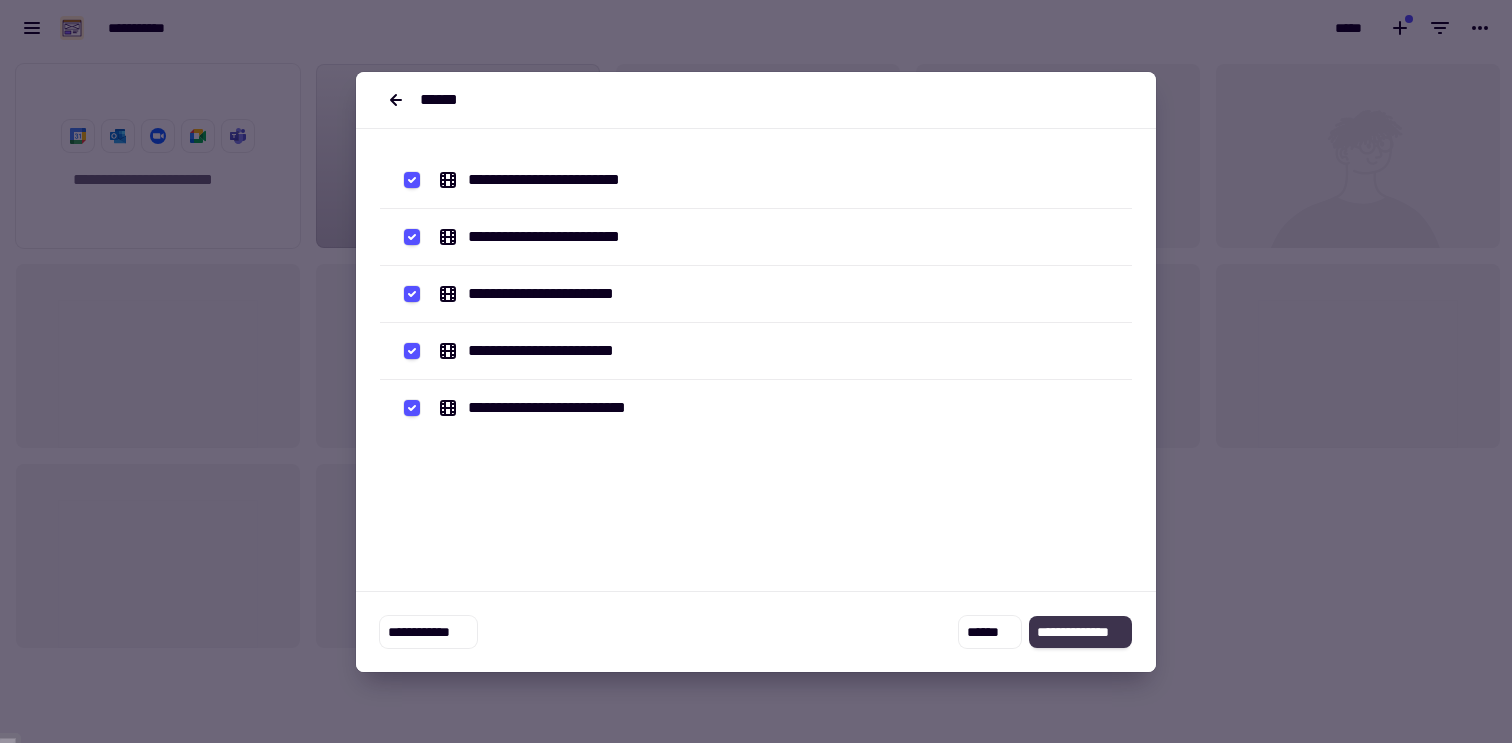 click on "**********" 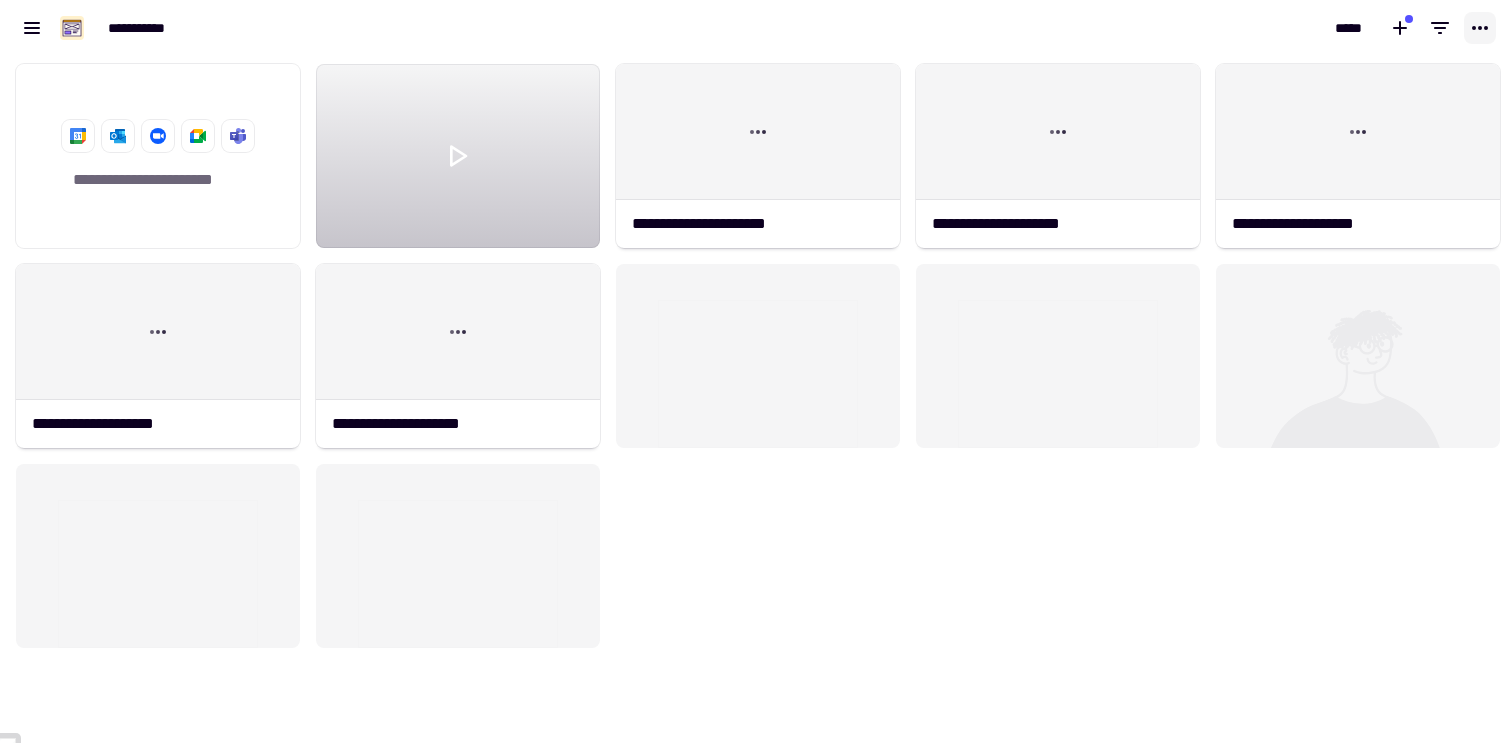 click 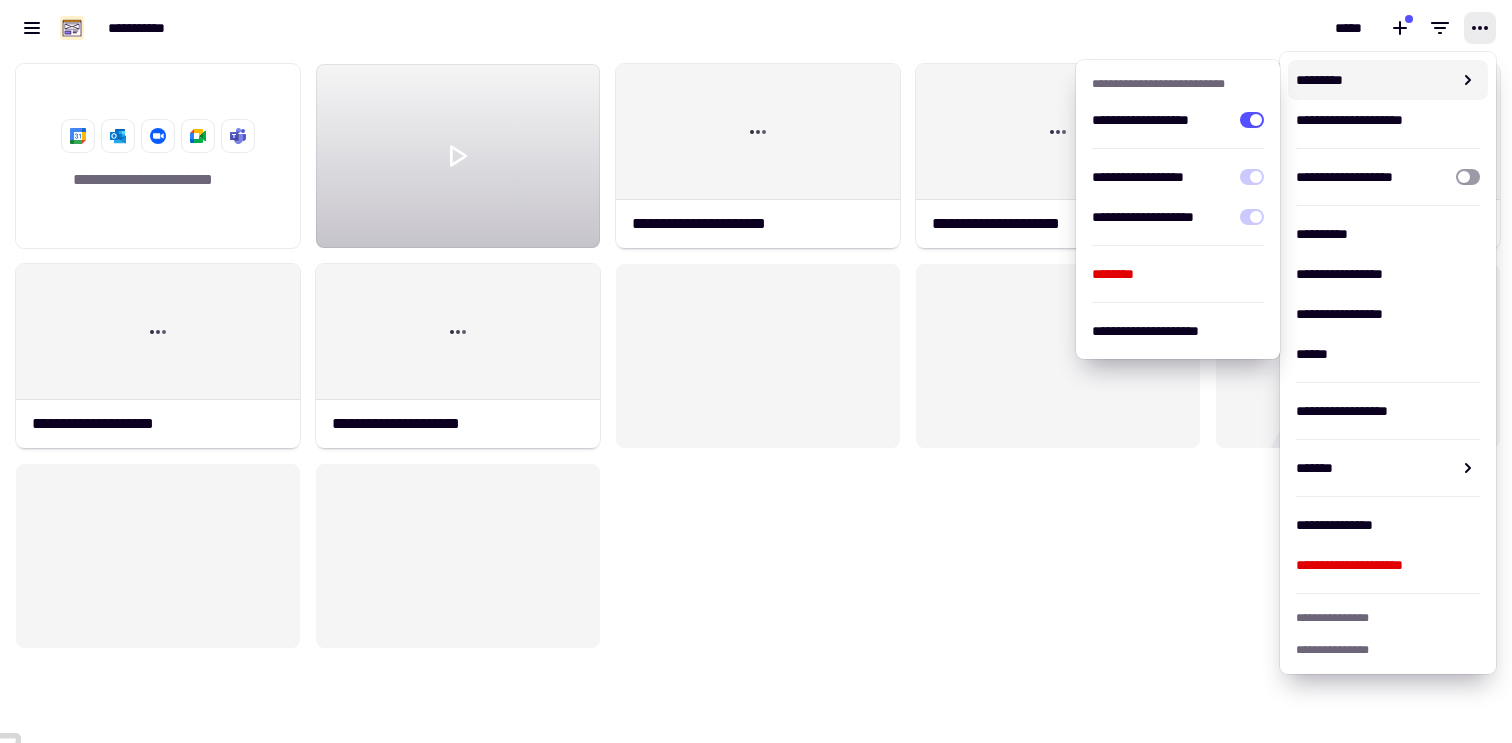 click on "*****" at bounding box center (1134, 28) 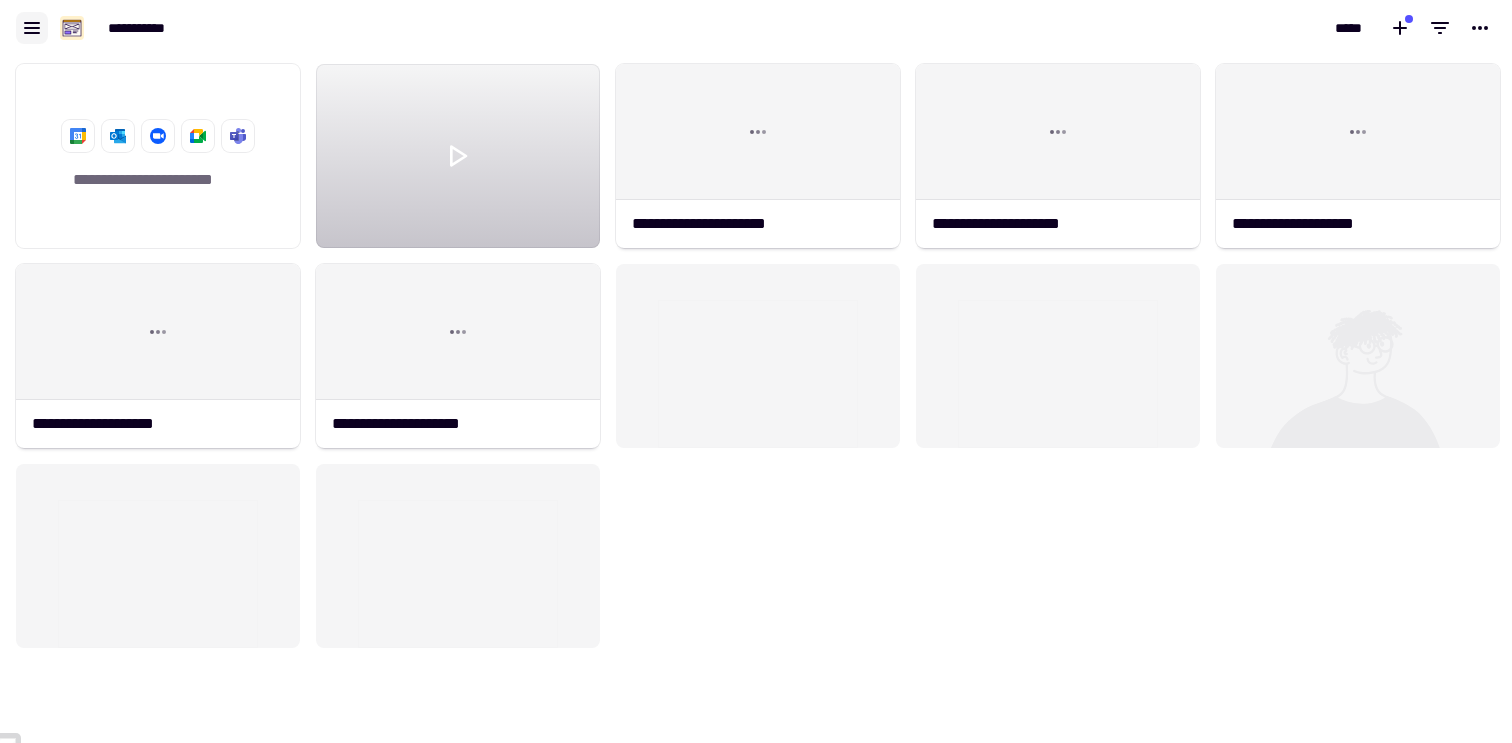 click 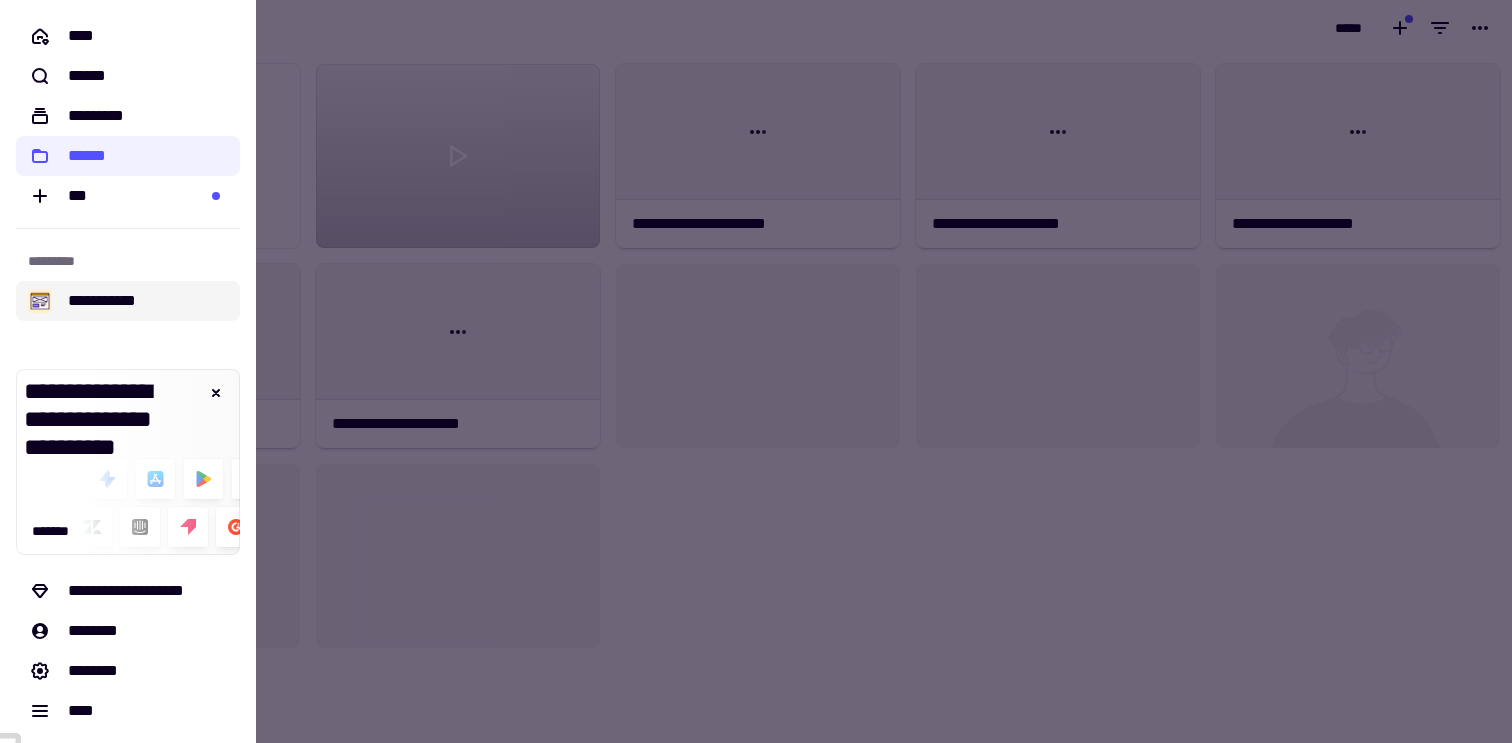 scroll, scrollTop: 4, scrollLeft: 0, axis: vertical 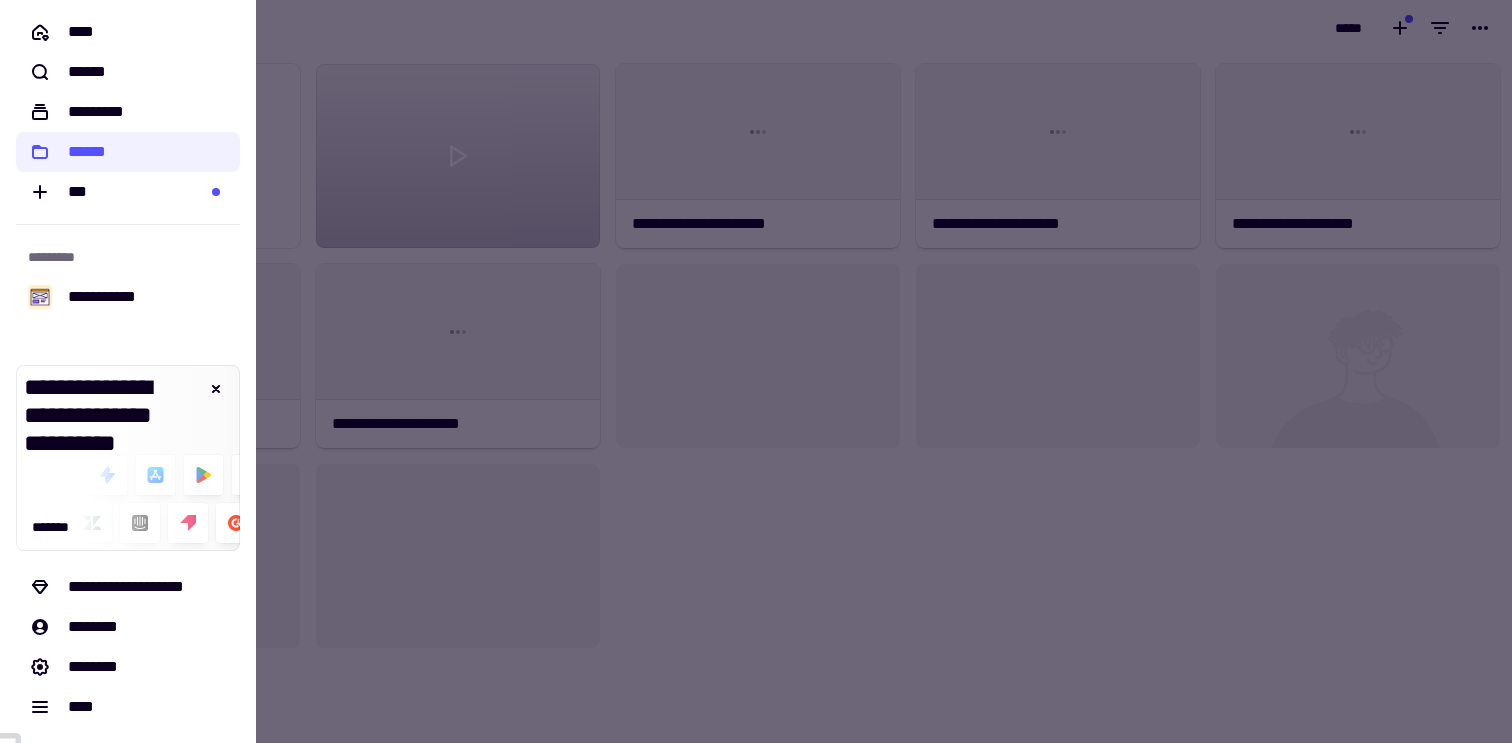 click at bounding box center (756, 371) 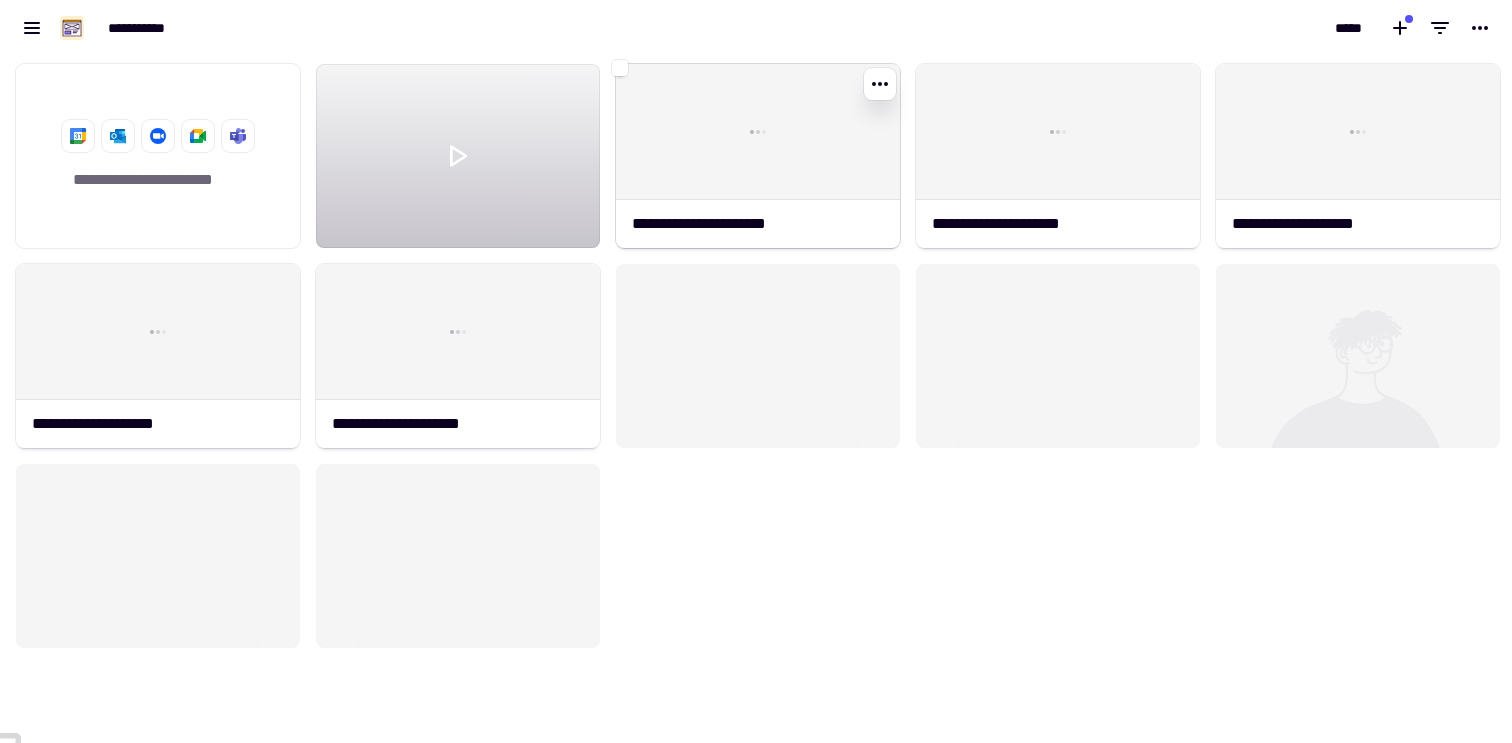 click on "**********" 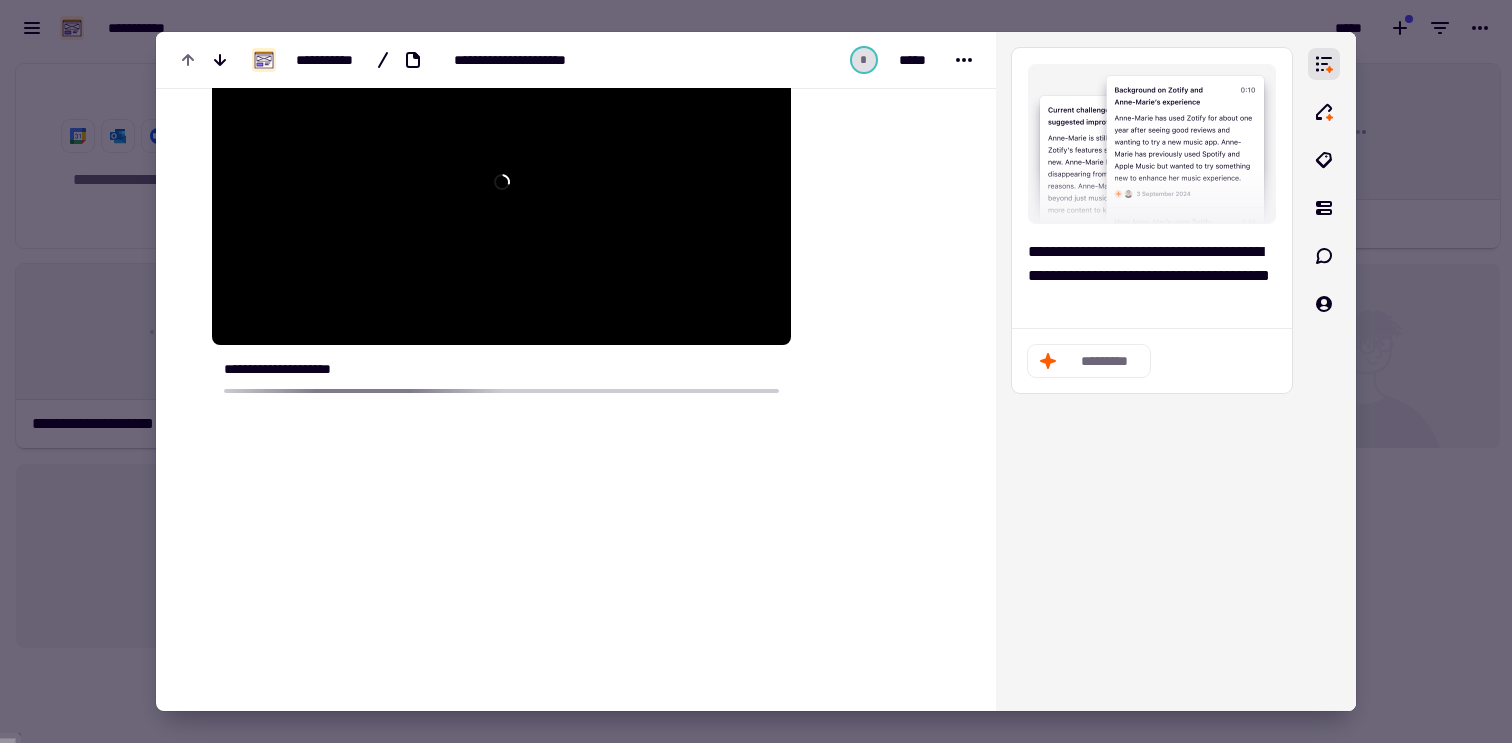 scroll, scrollTop: 0, scrollLeft: 0, axis: both 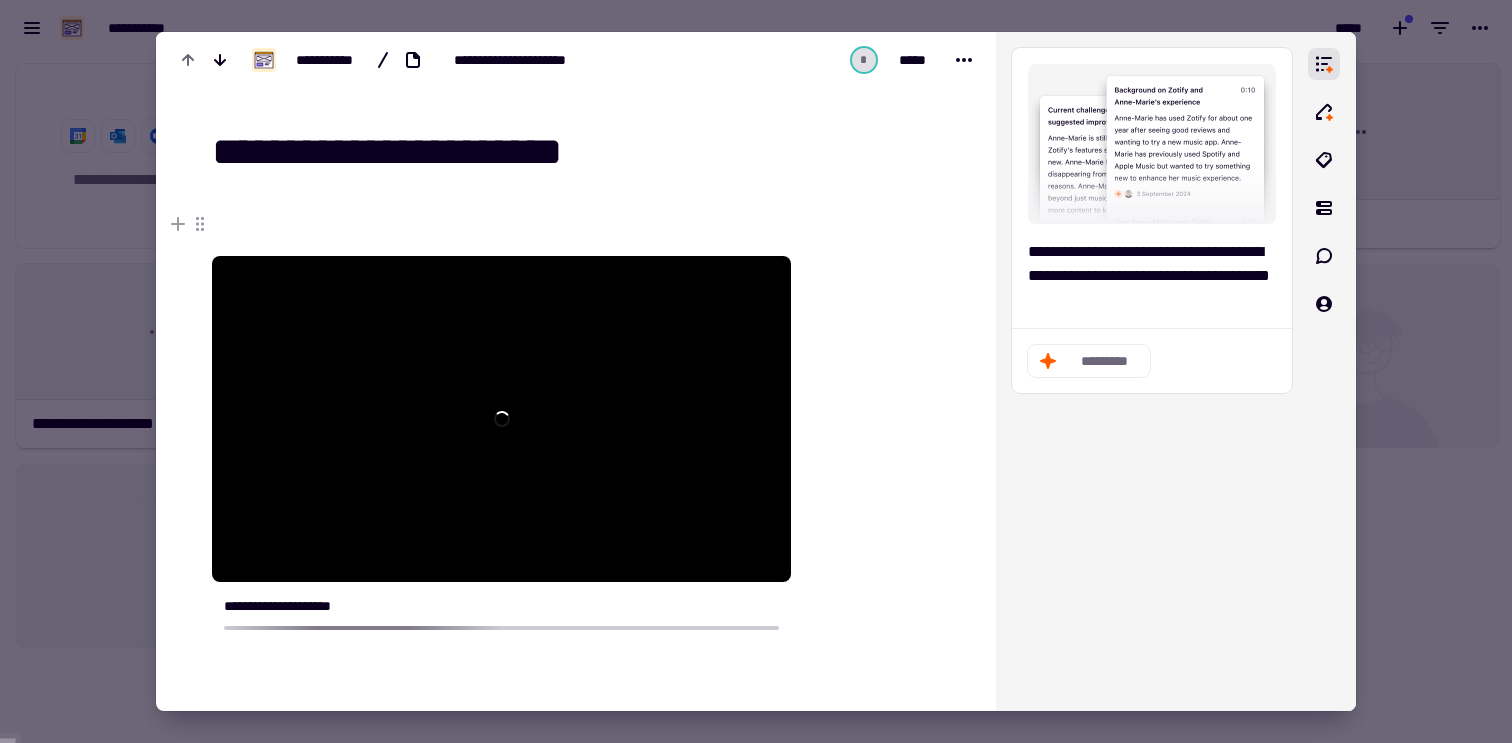 click at bounding box center [756, 371] 